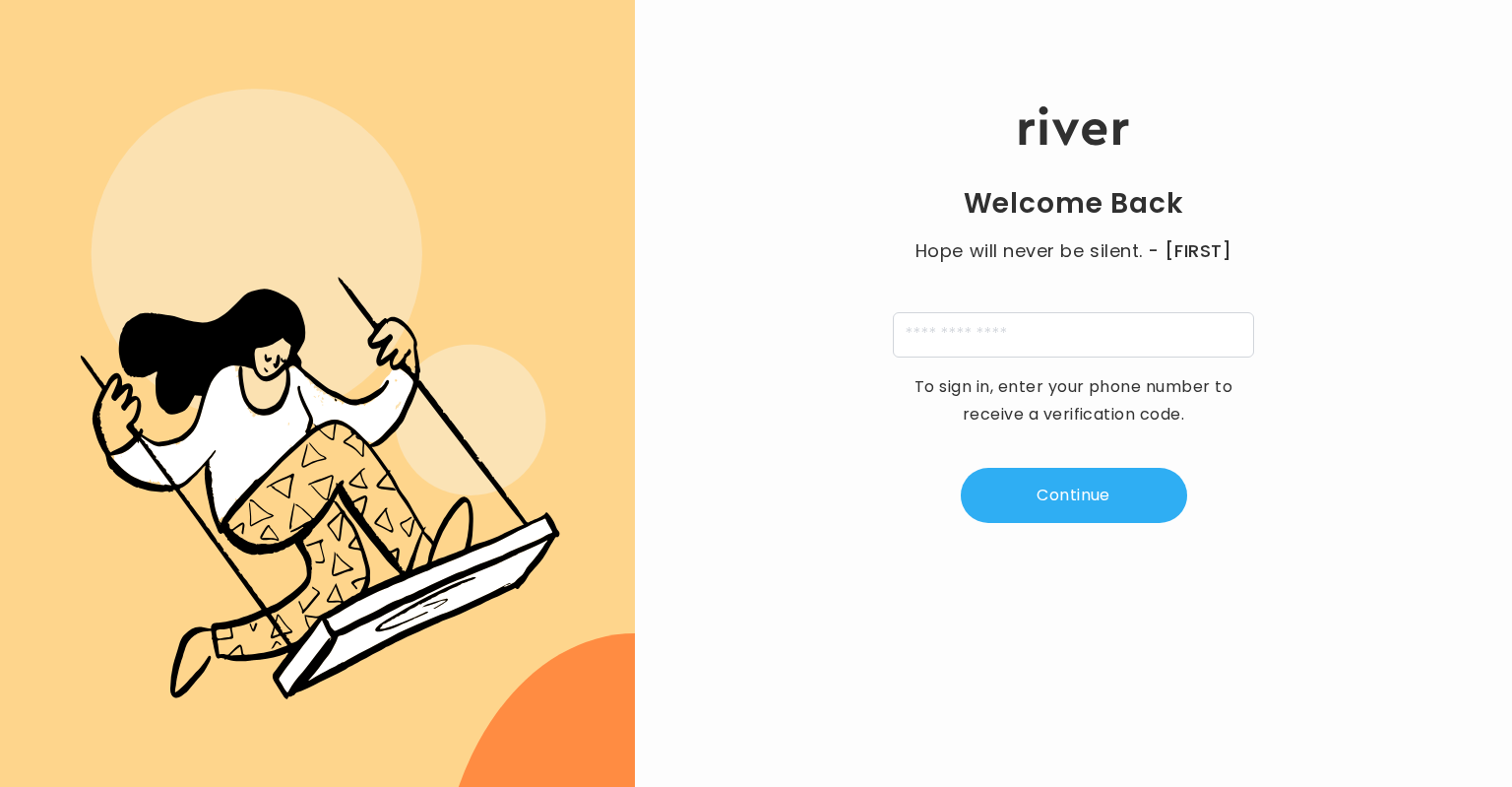 scroll, scrollTop: 0, scrollLeft: 0, axis: both 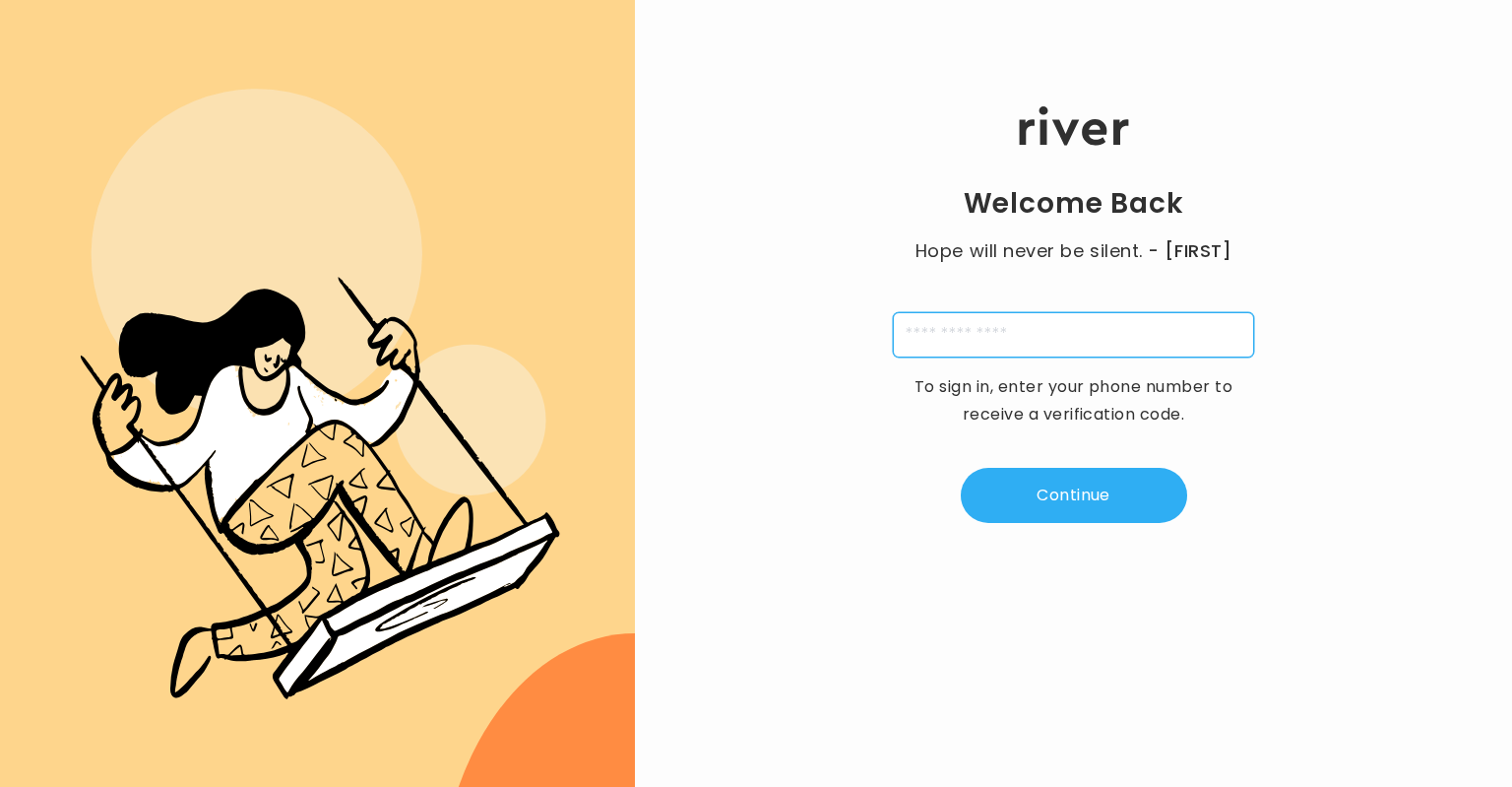 click at bounding box center [1073, 335] 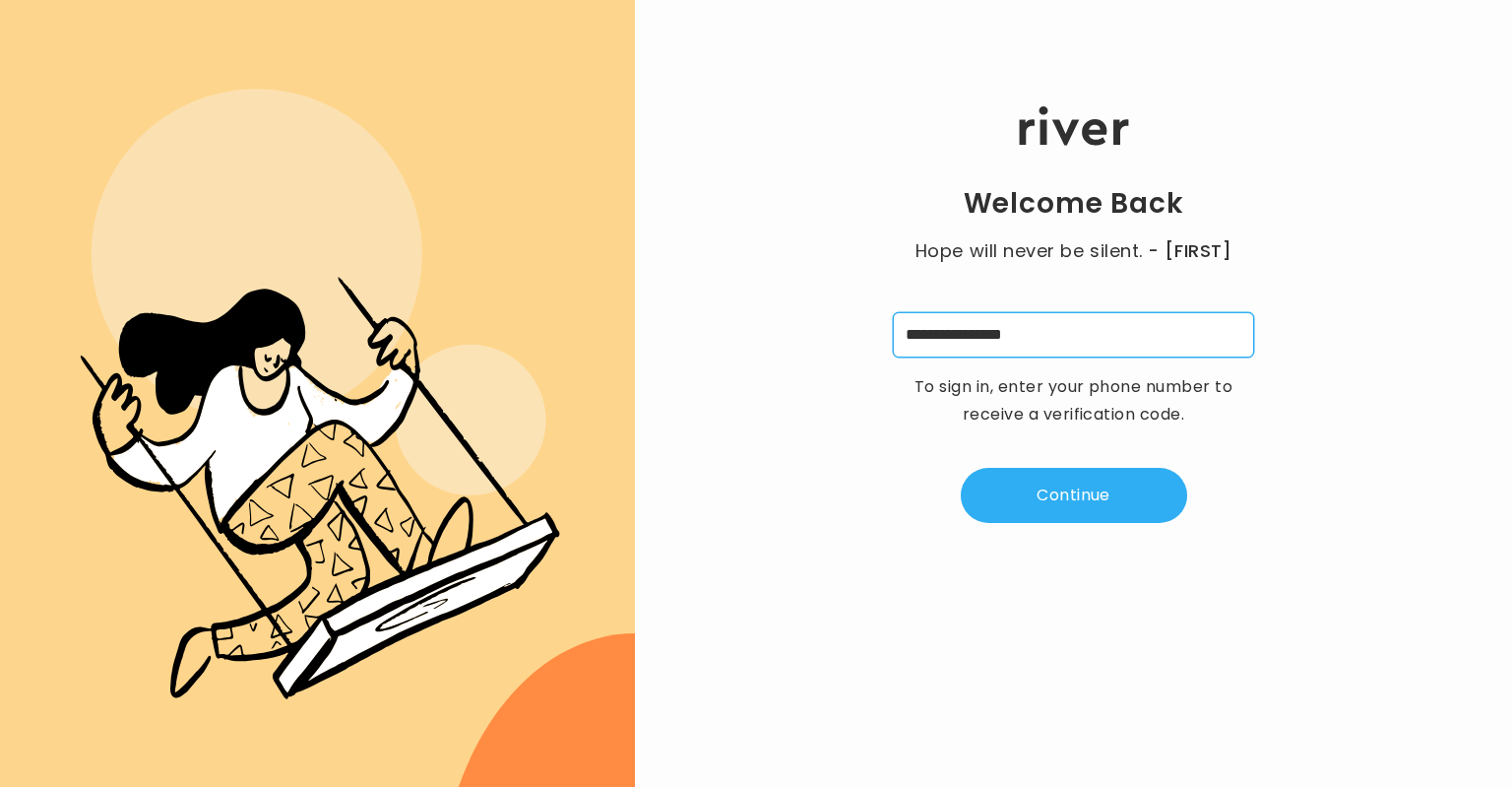 type on "**********" 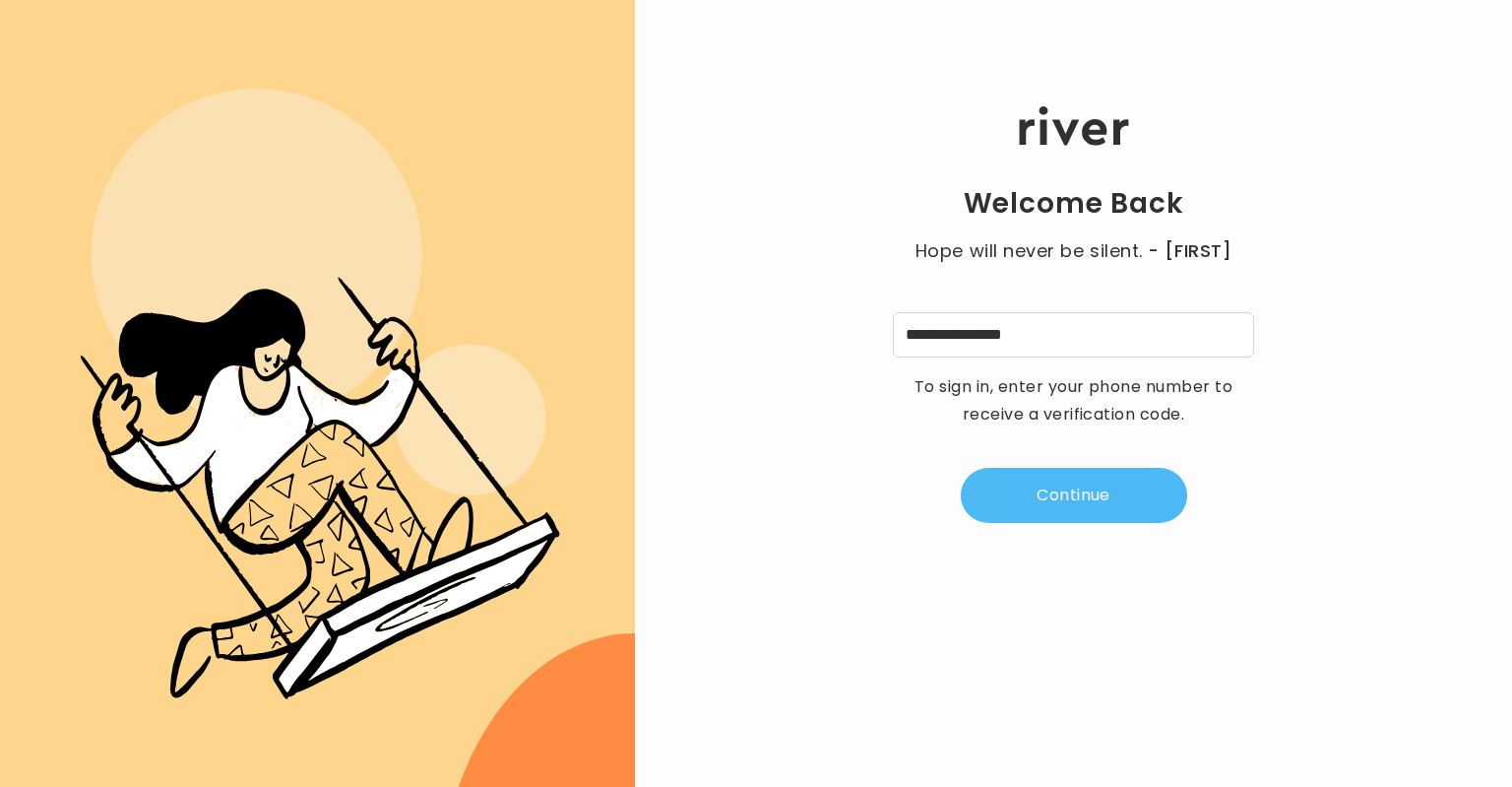click on "Continue" at bounding box center [1074, 495] 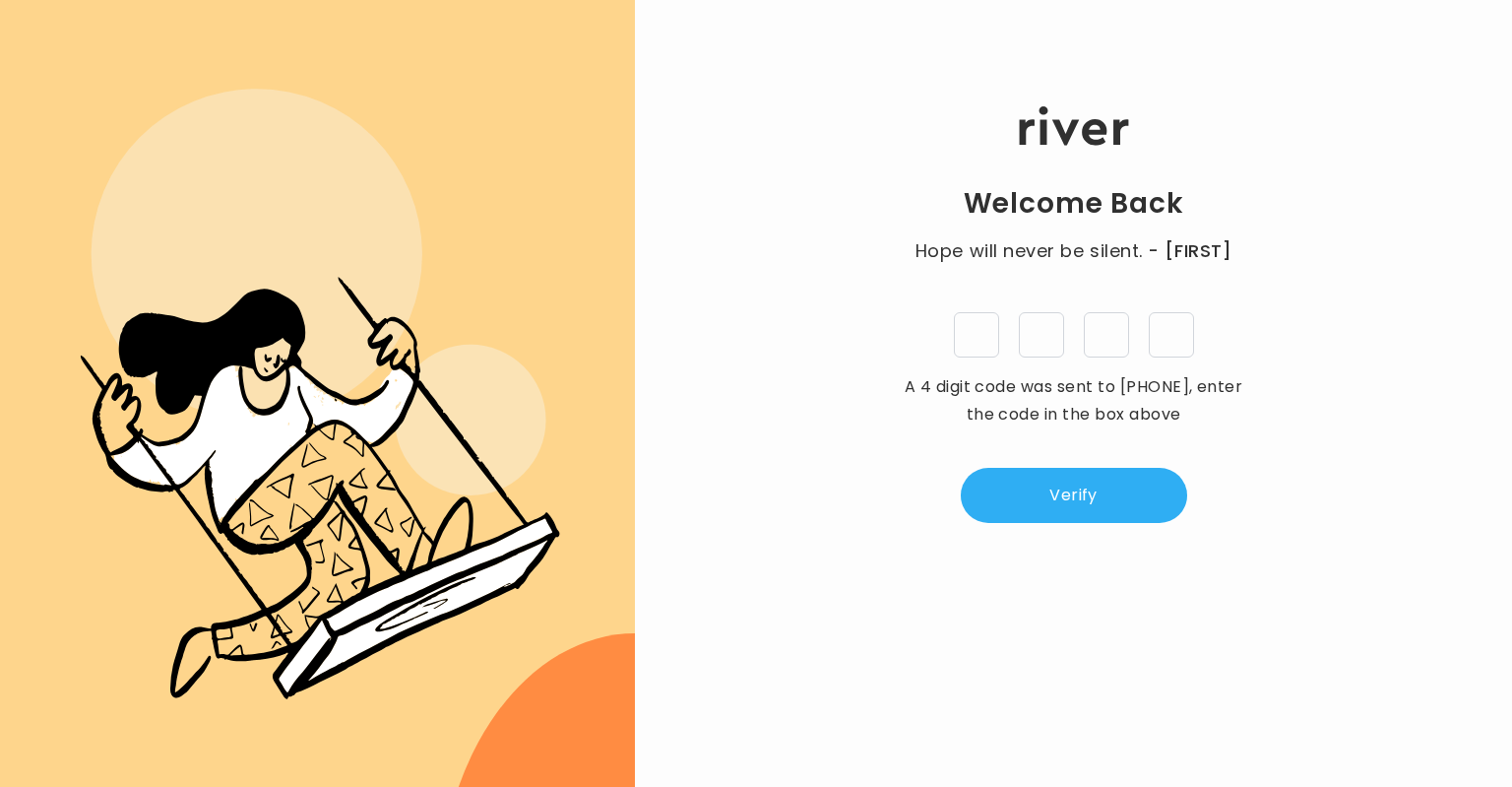 type on "*" 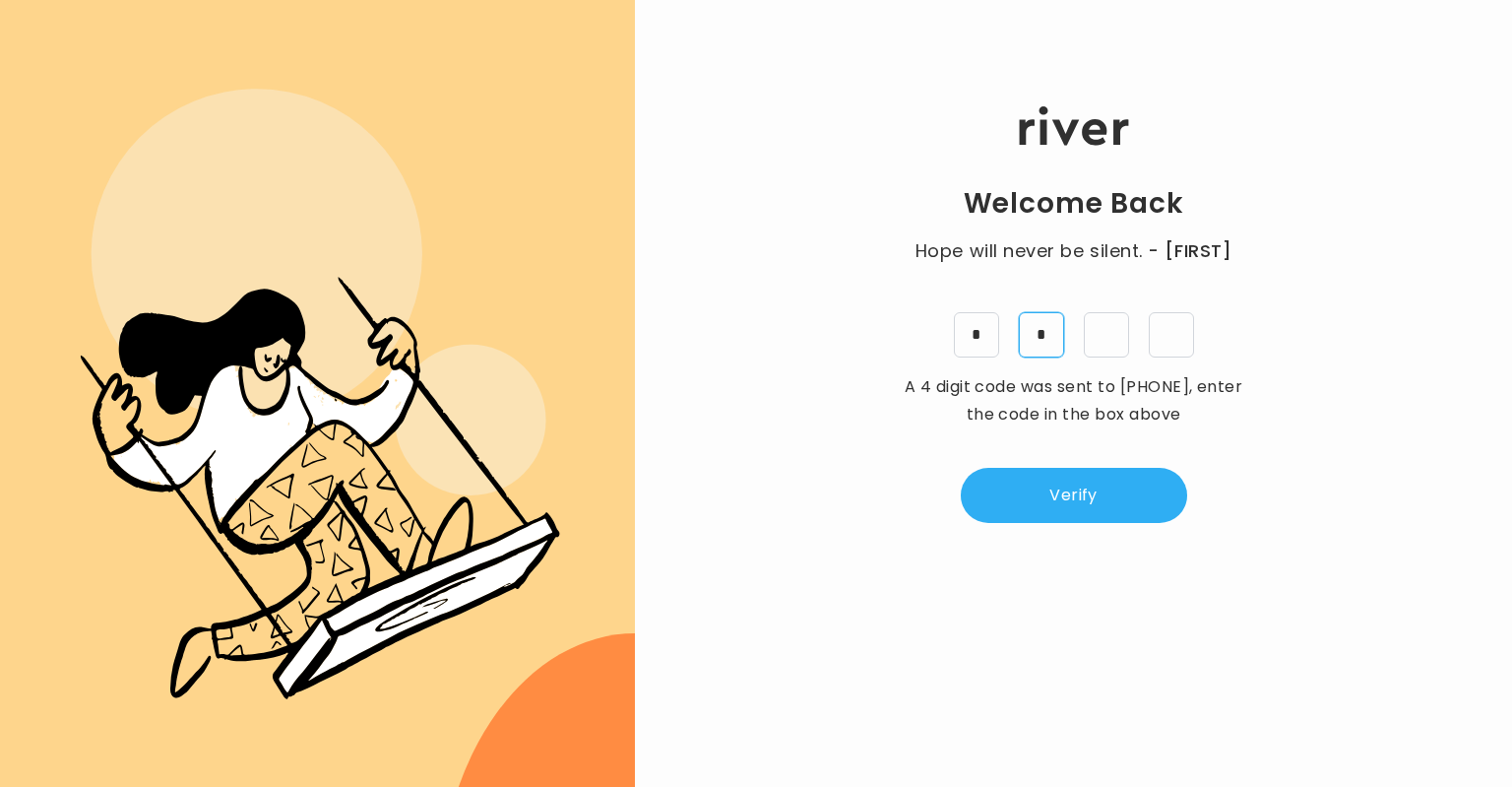 type on "*" 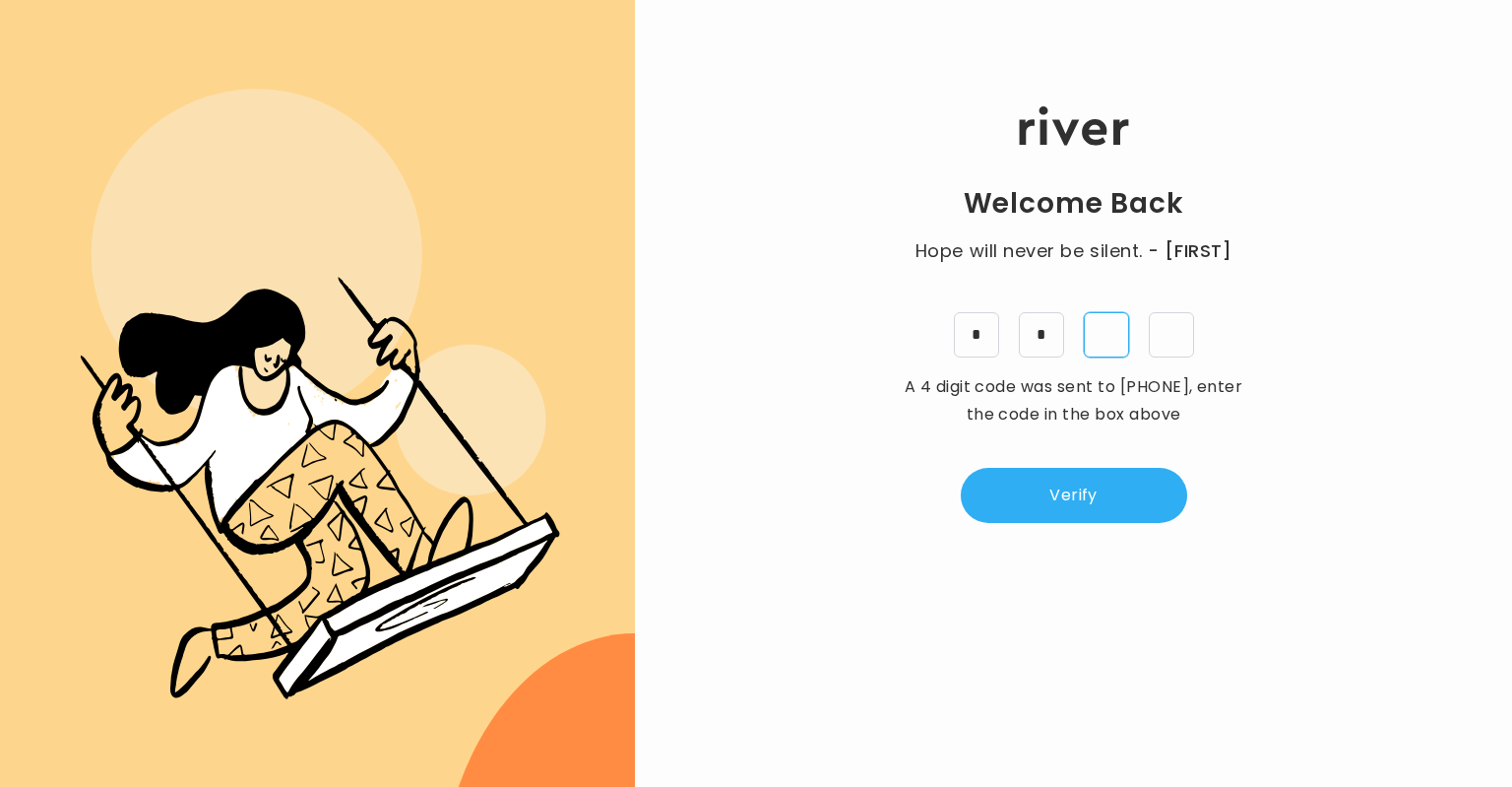 type on "*" 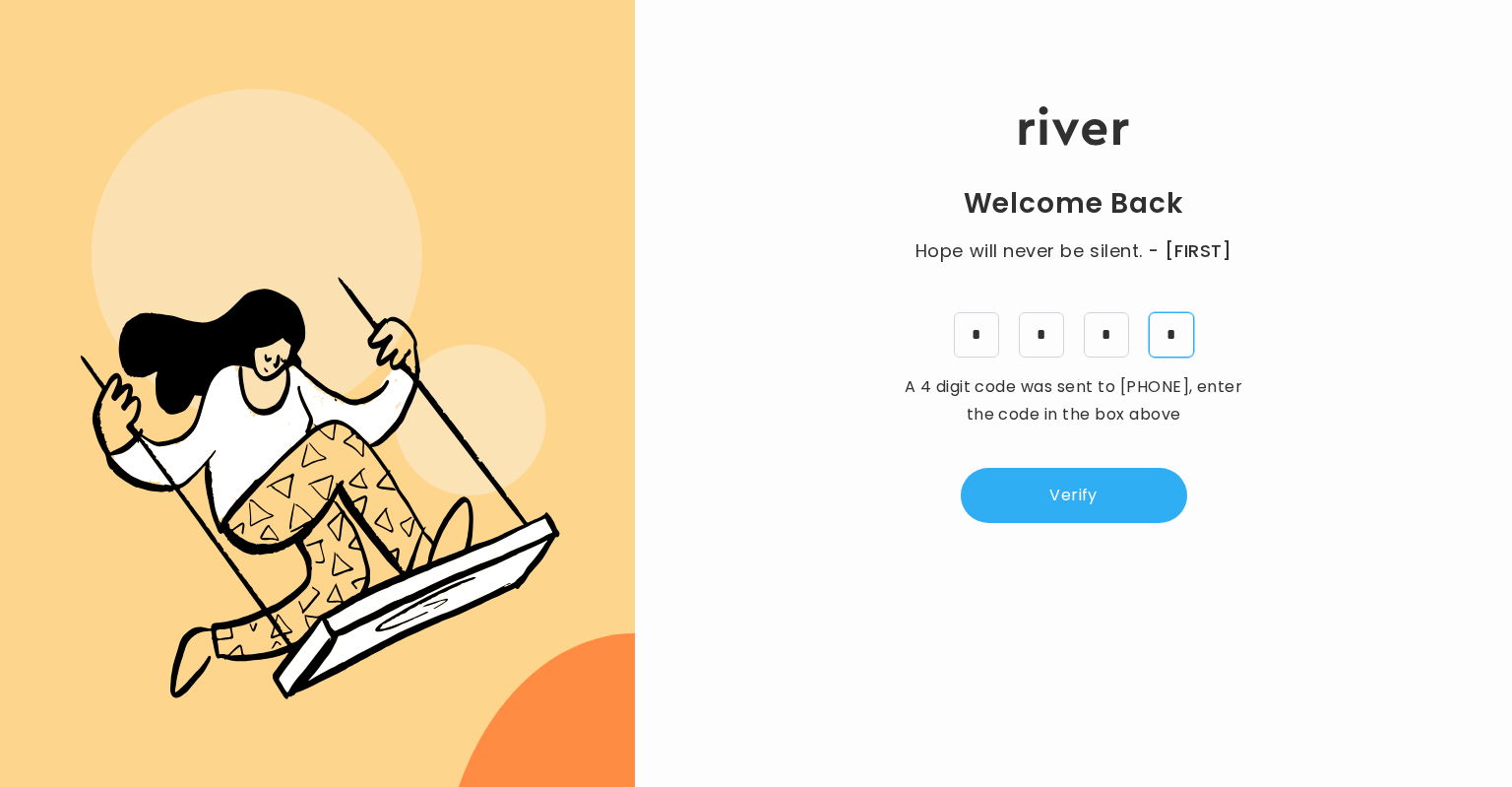 type on "*" 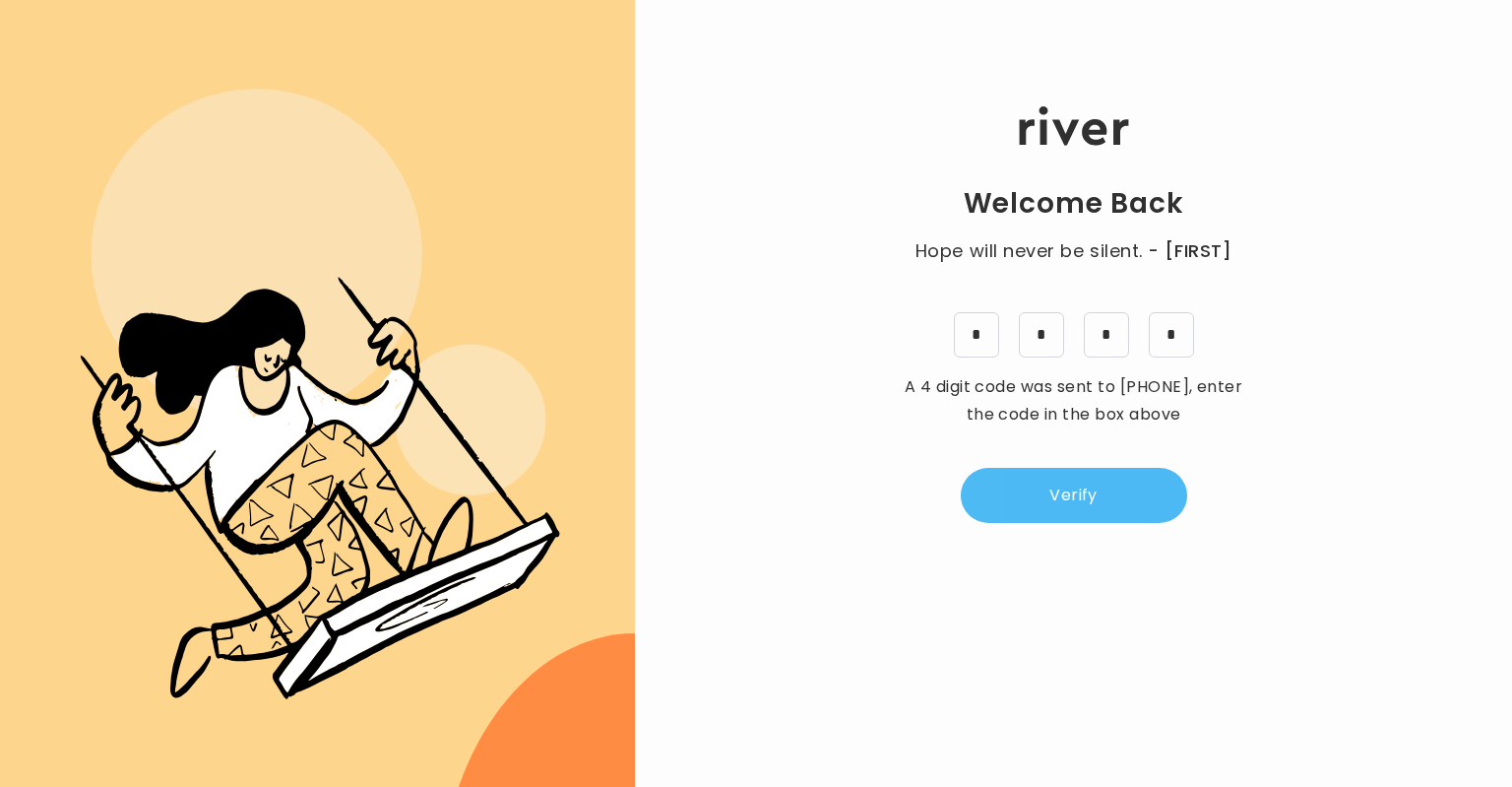 click on "Verify" at bounding box center (1074, 495) 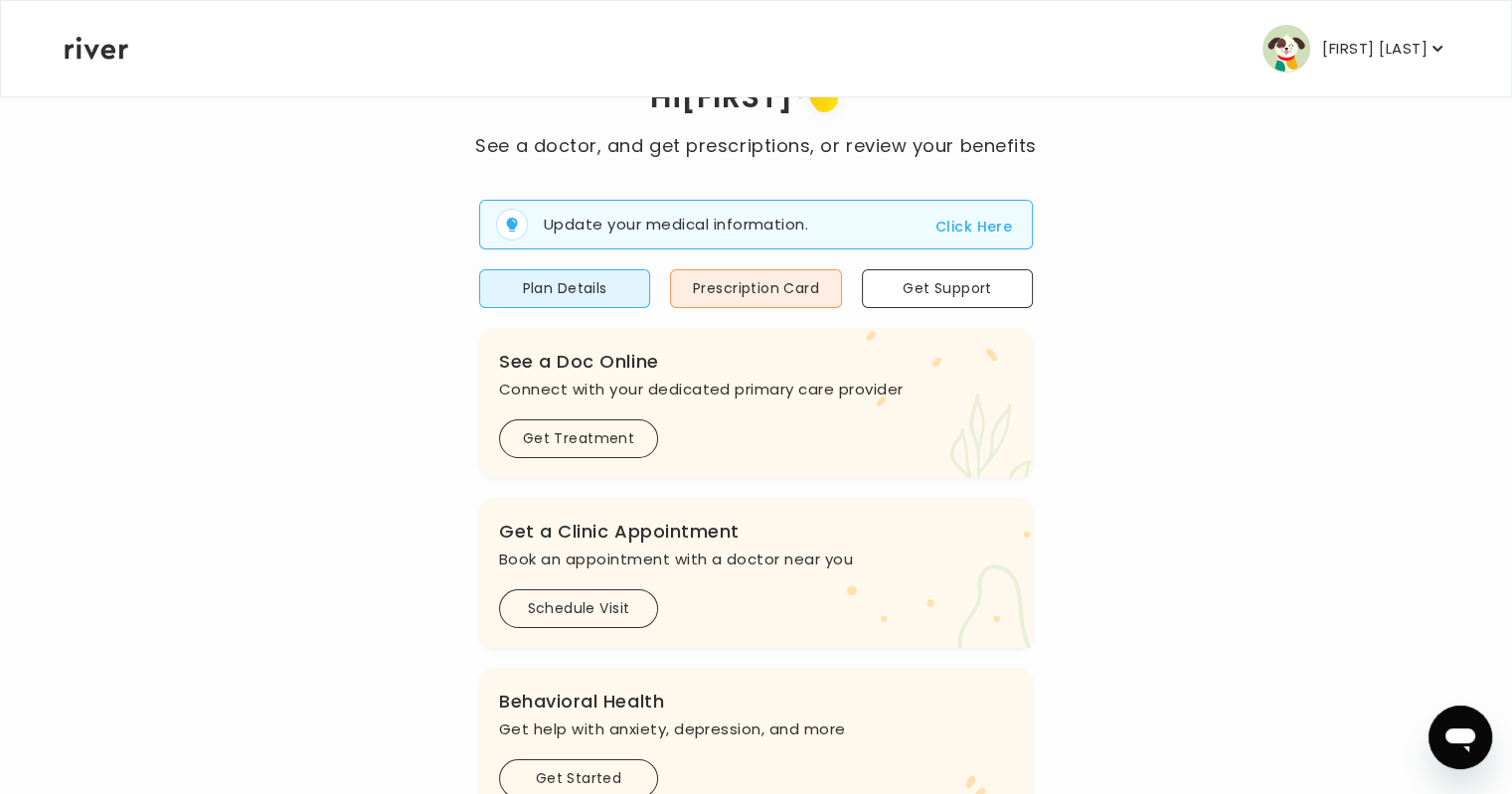 scroll, scrollTop: 0, scrollLeft: 0, axis: both 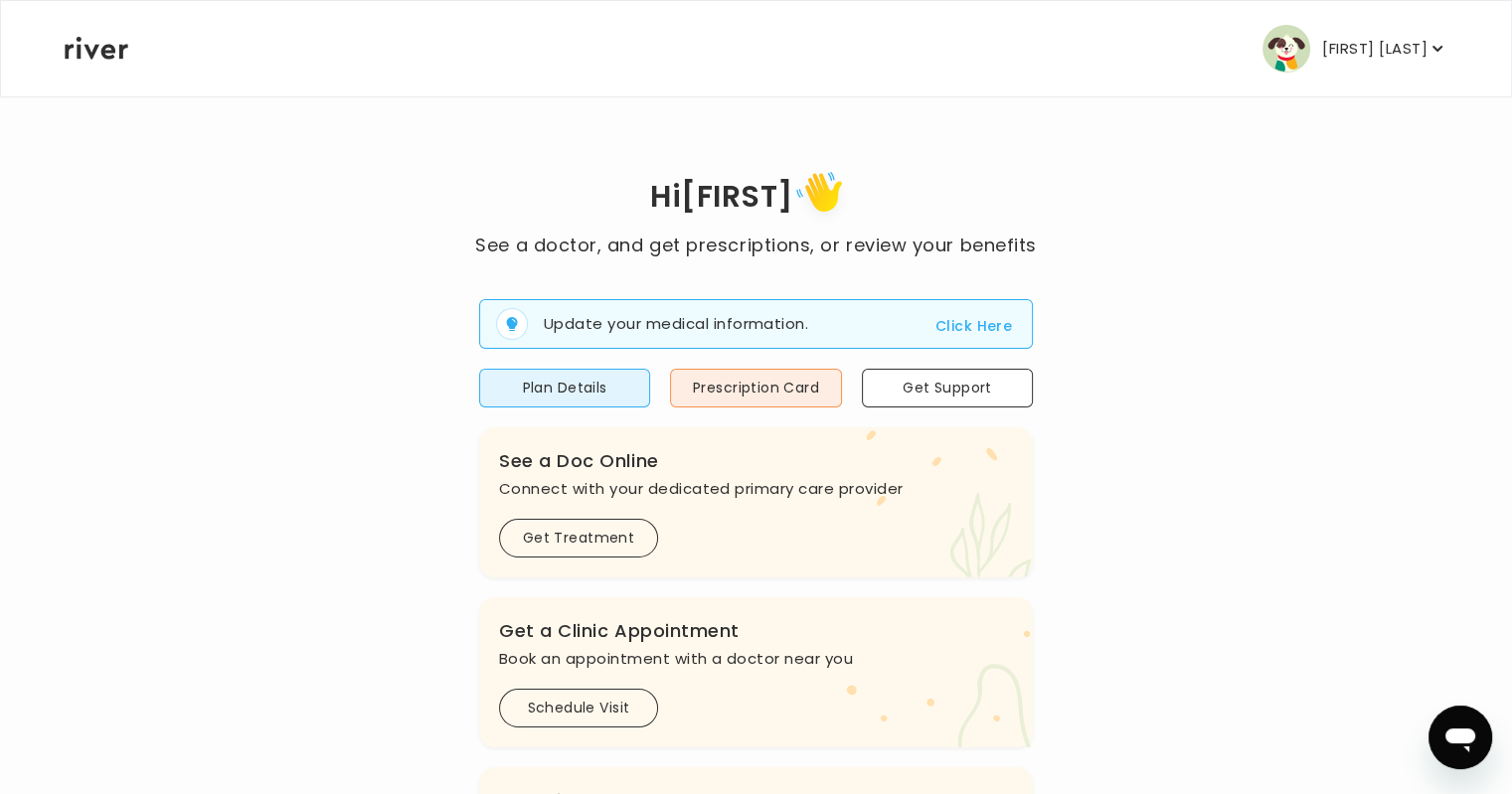 click on "[FIRST] [LAST]" at bounding box center [1375, 49] 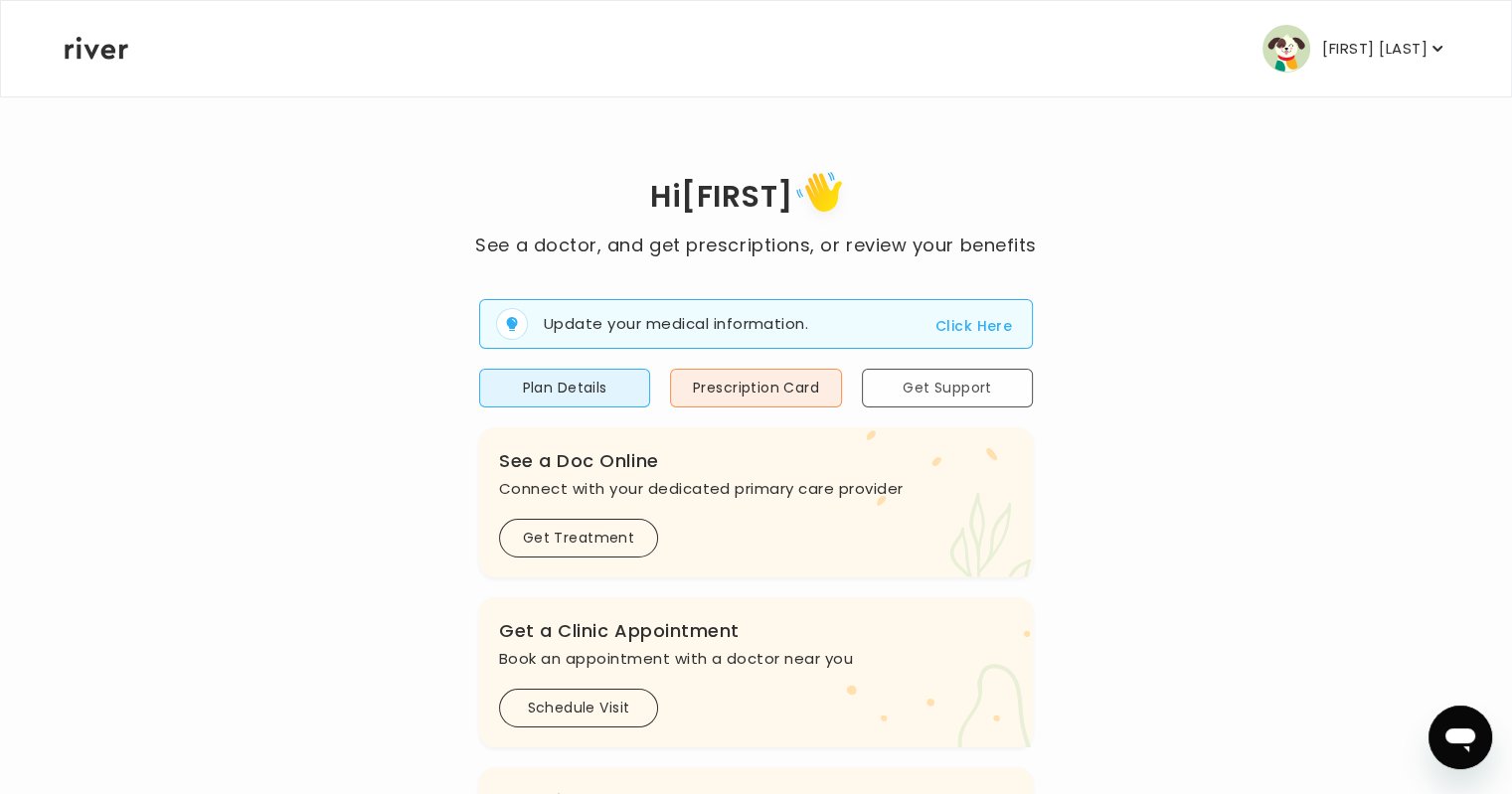 click on "Get Support" at bounding box center [947, 388] 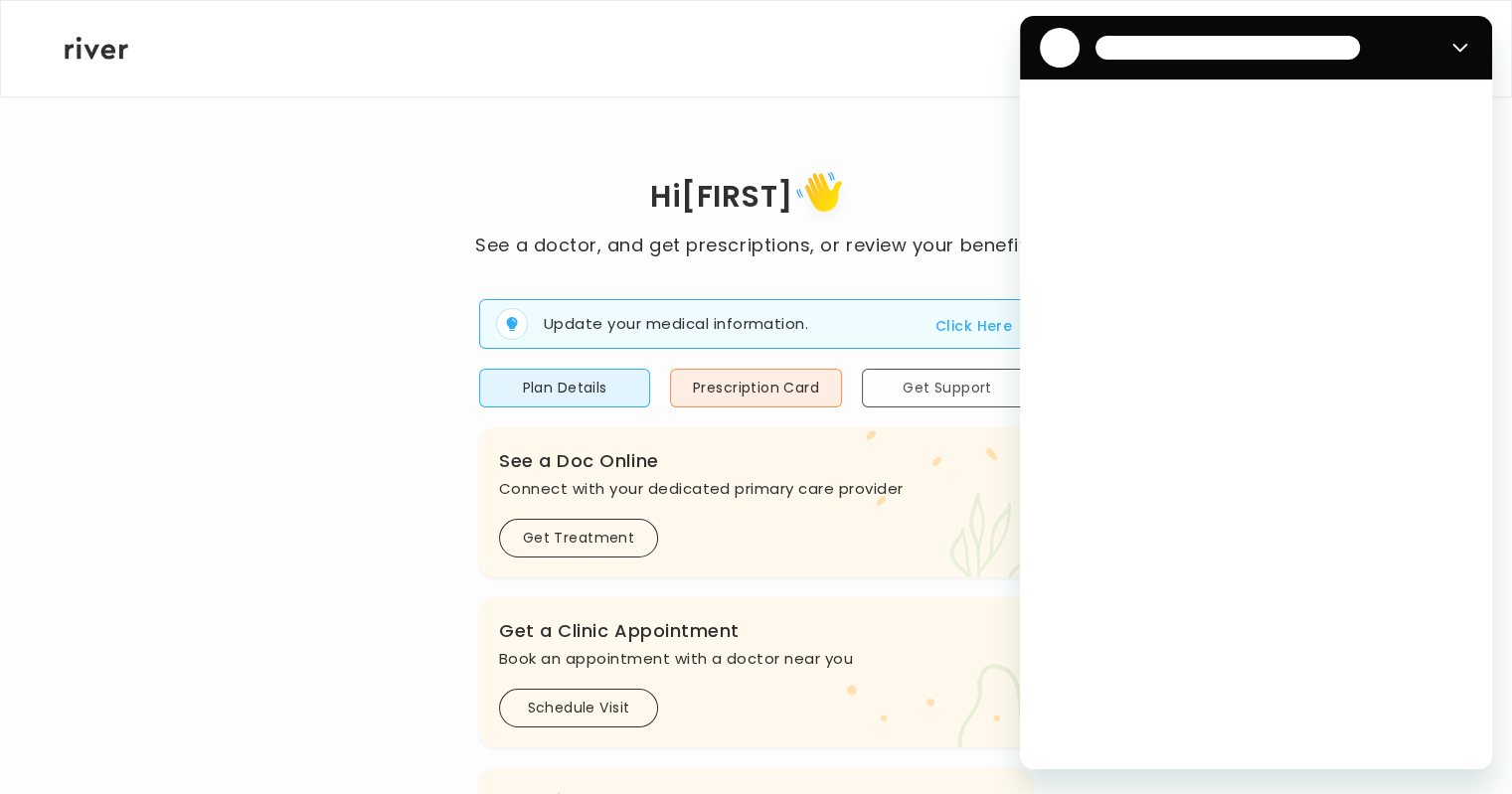 scroll, scrollTop: 0, scrollLeft: 0, axis: both 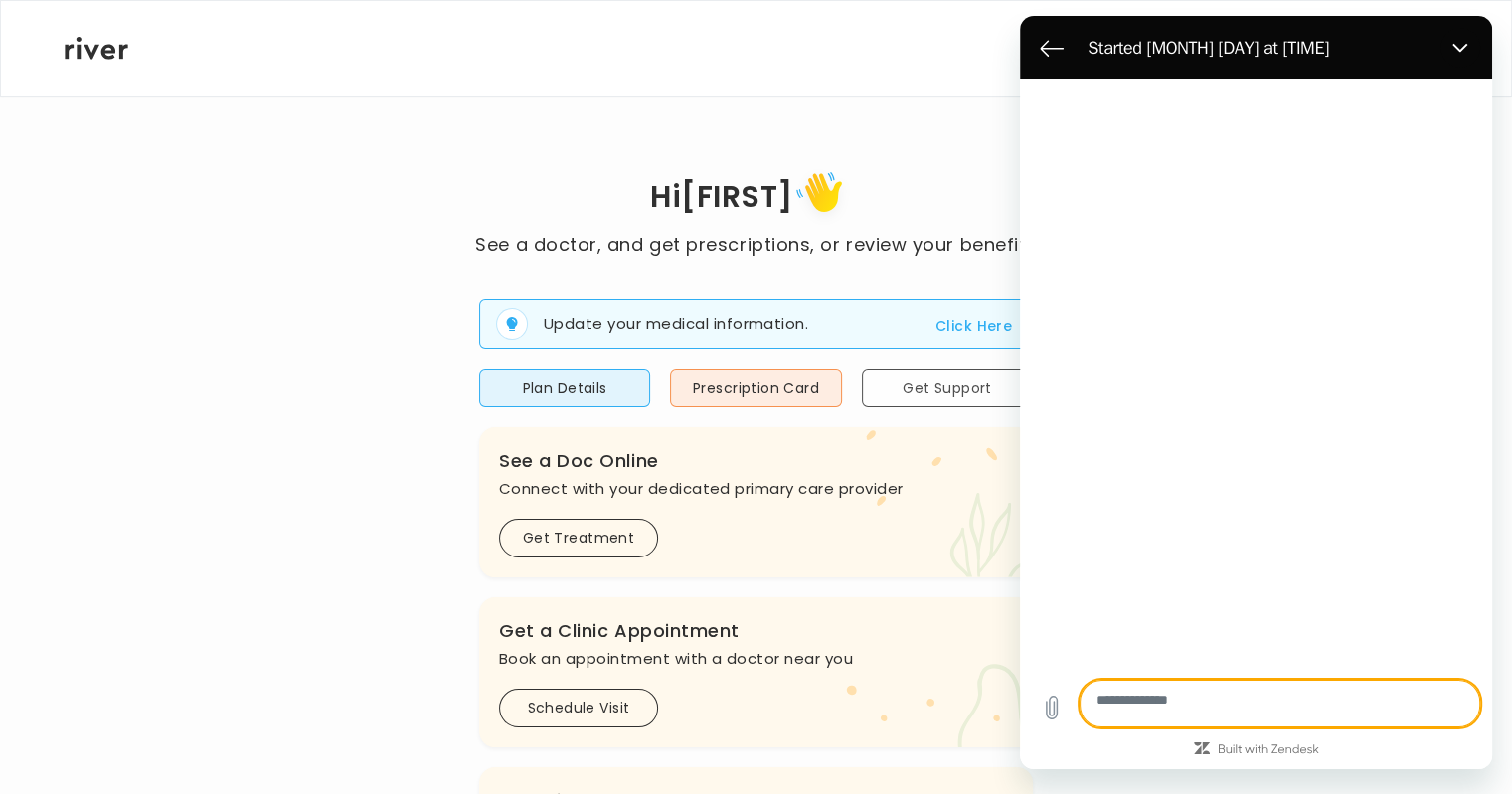 type on "*" 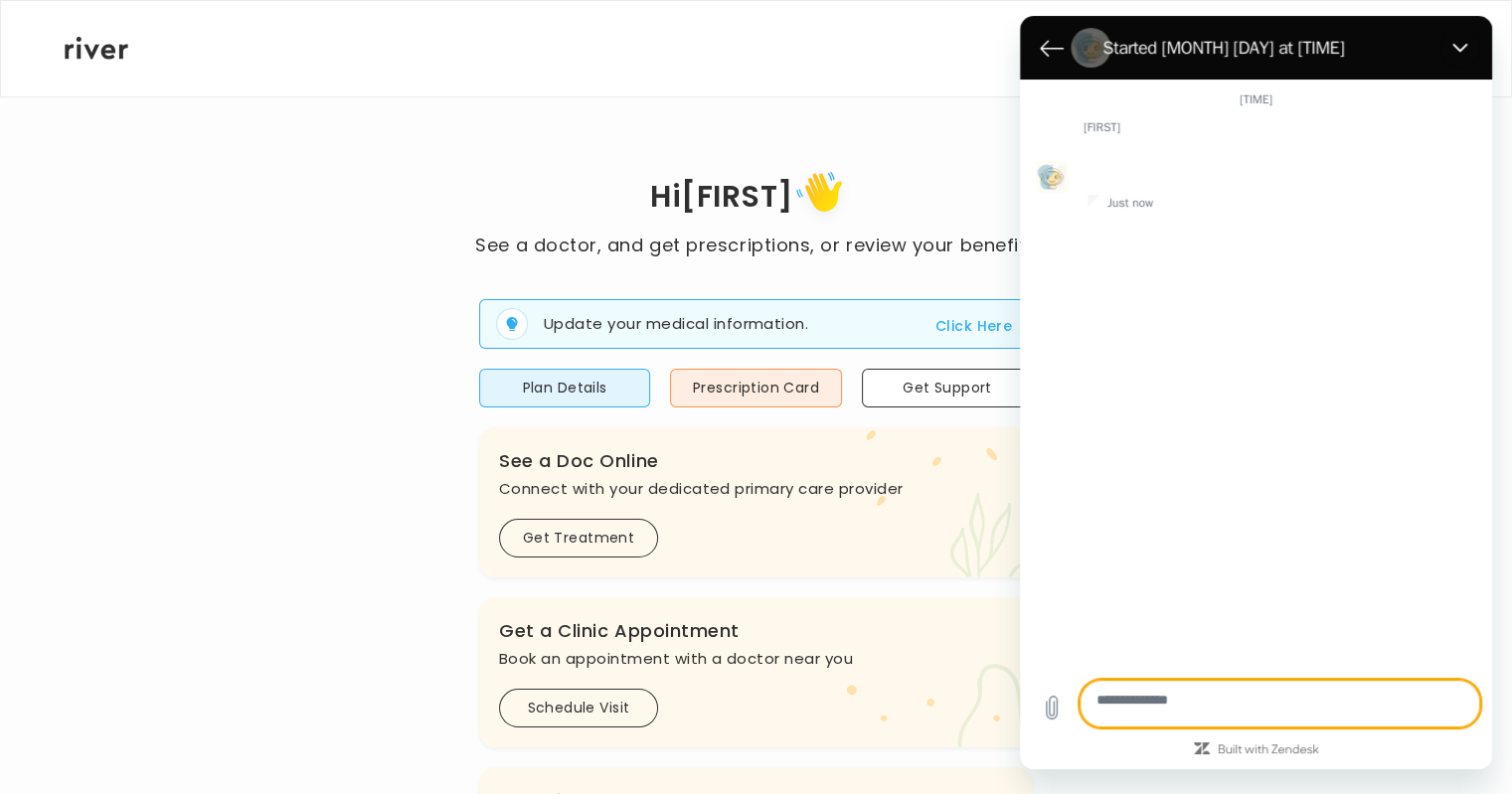 type on "*" 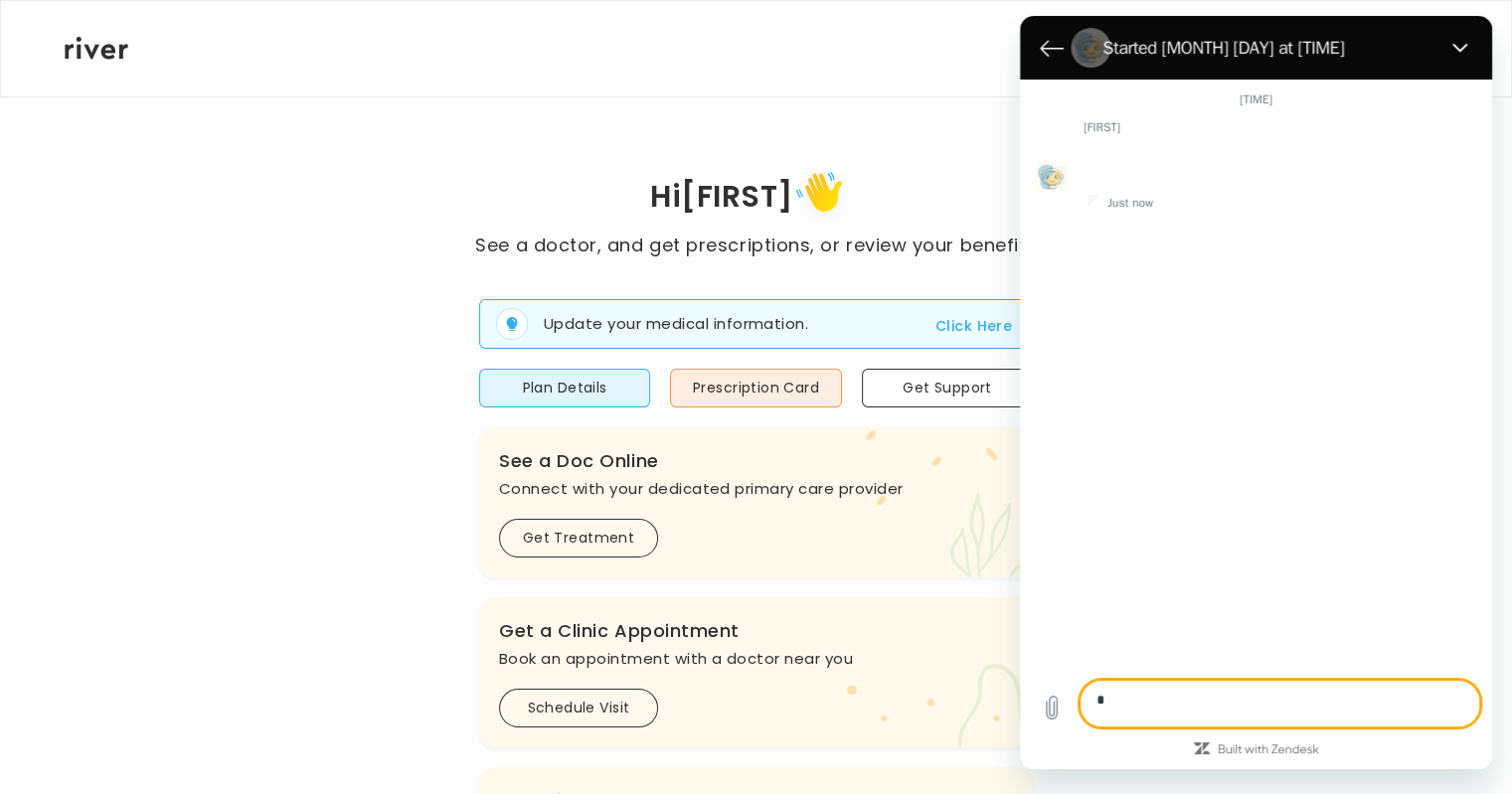 type on "*" 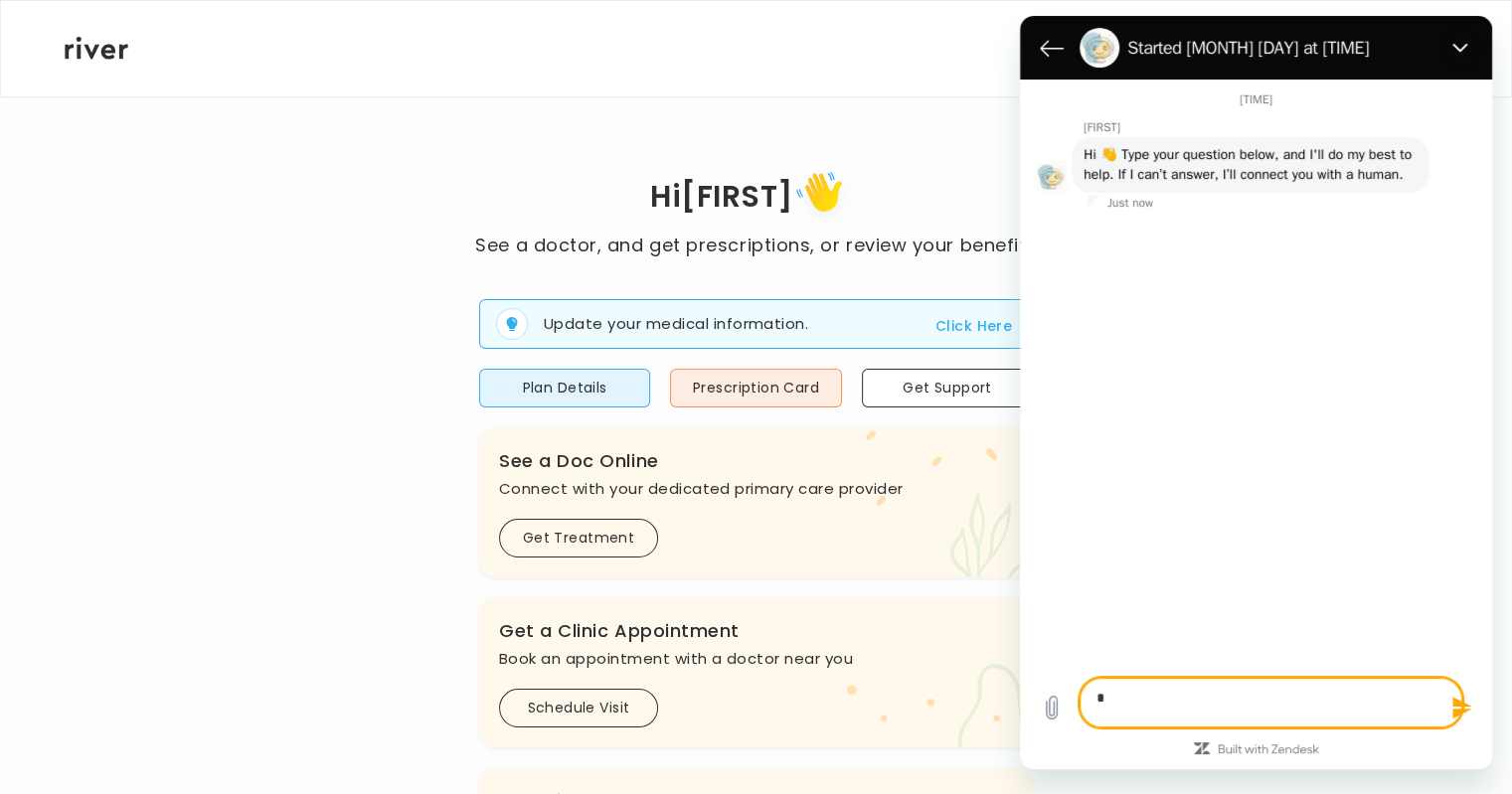 type on "*" 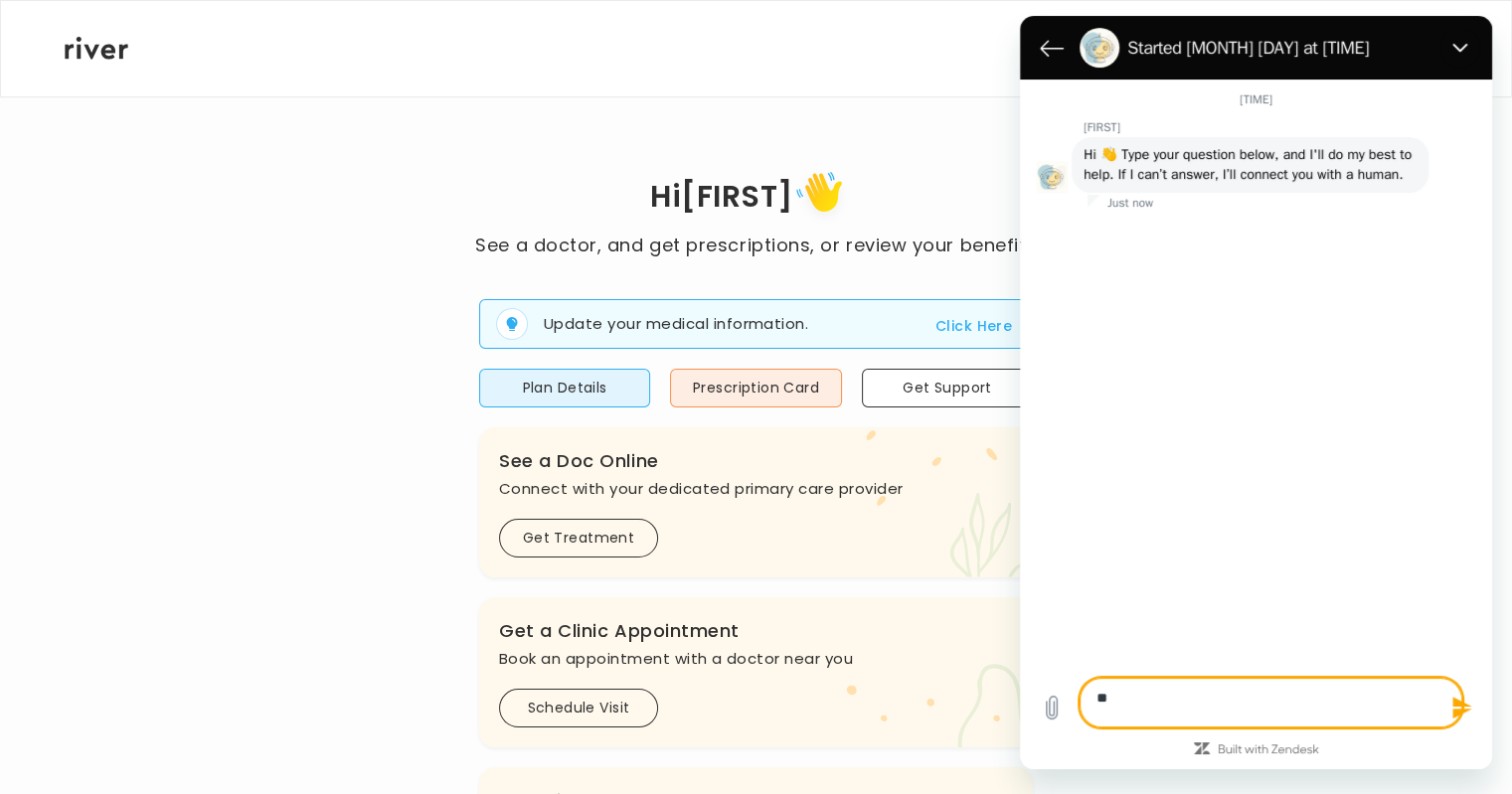 type on "***" 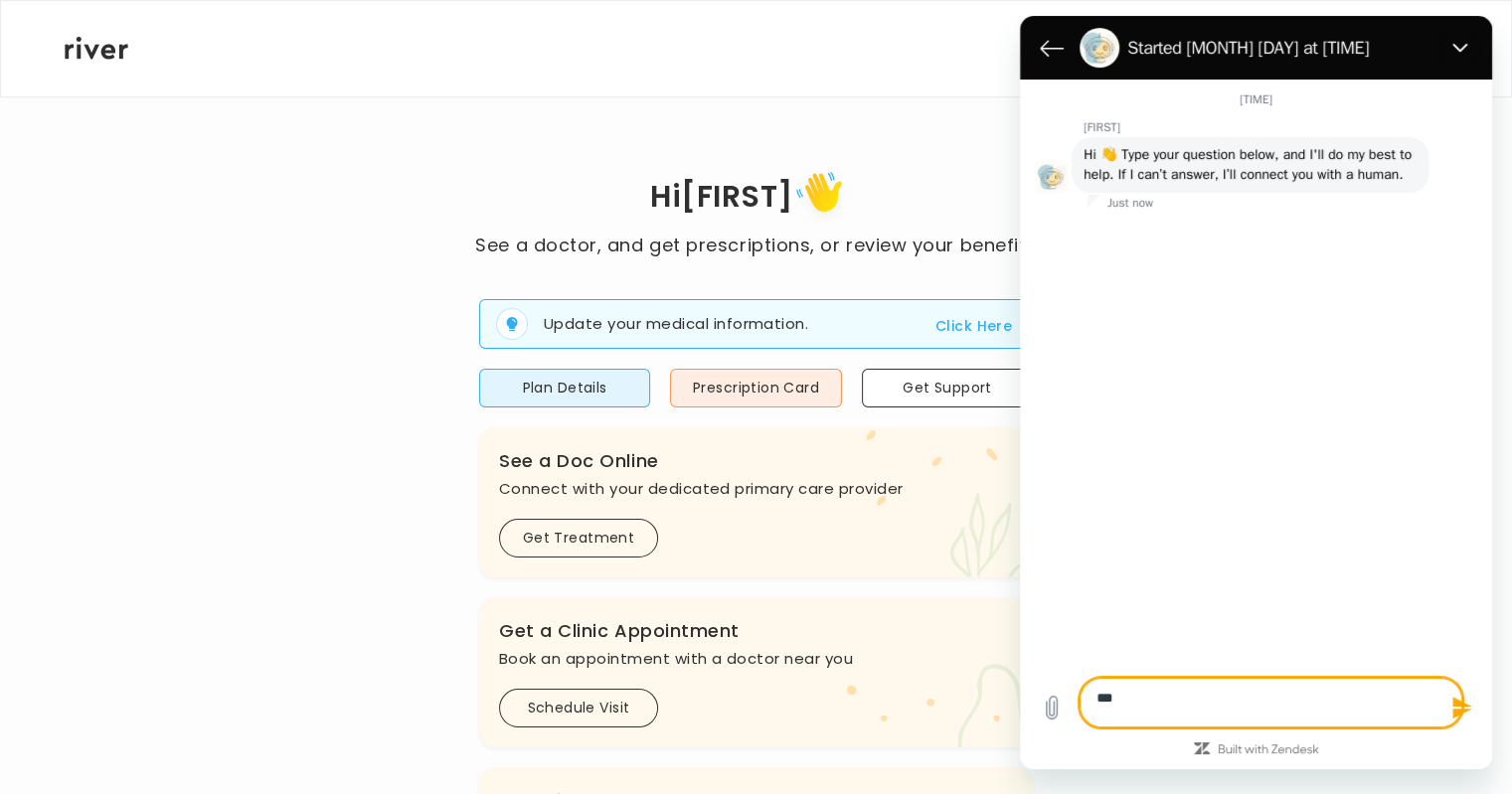 type on "****" 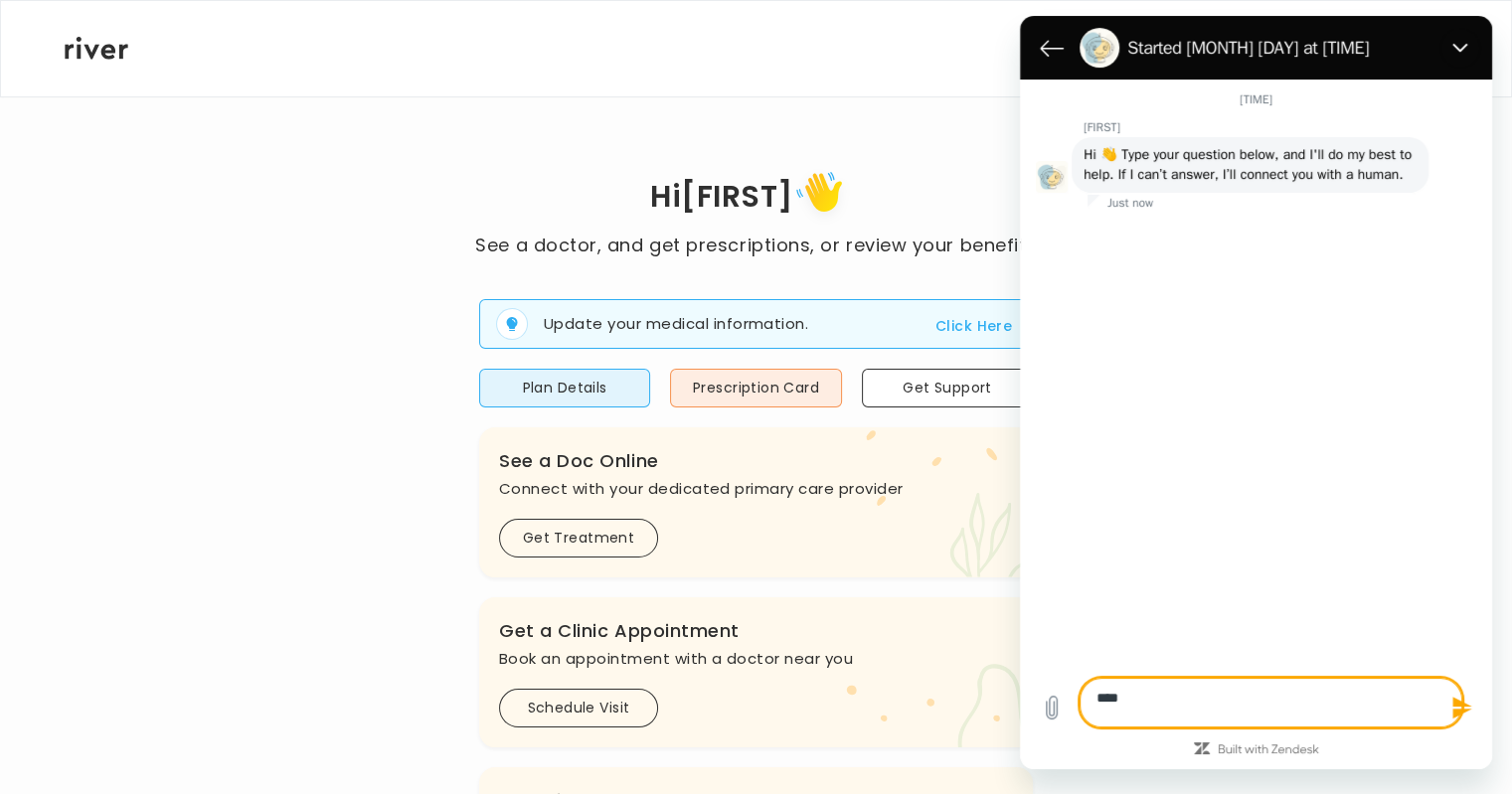 type on "*****" 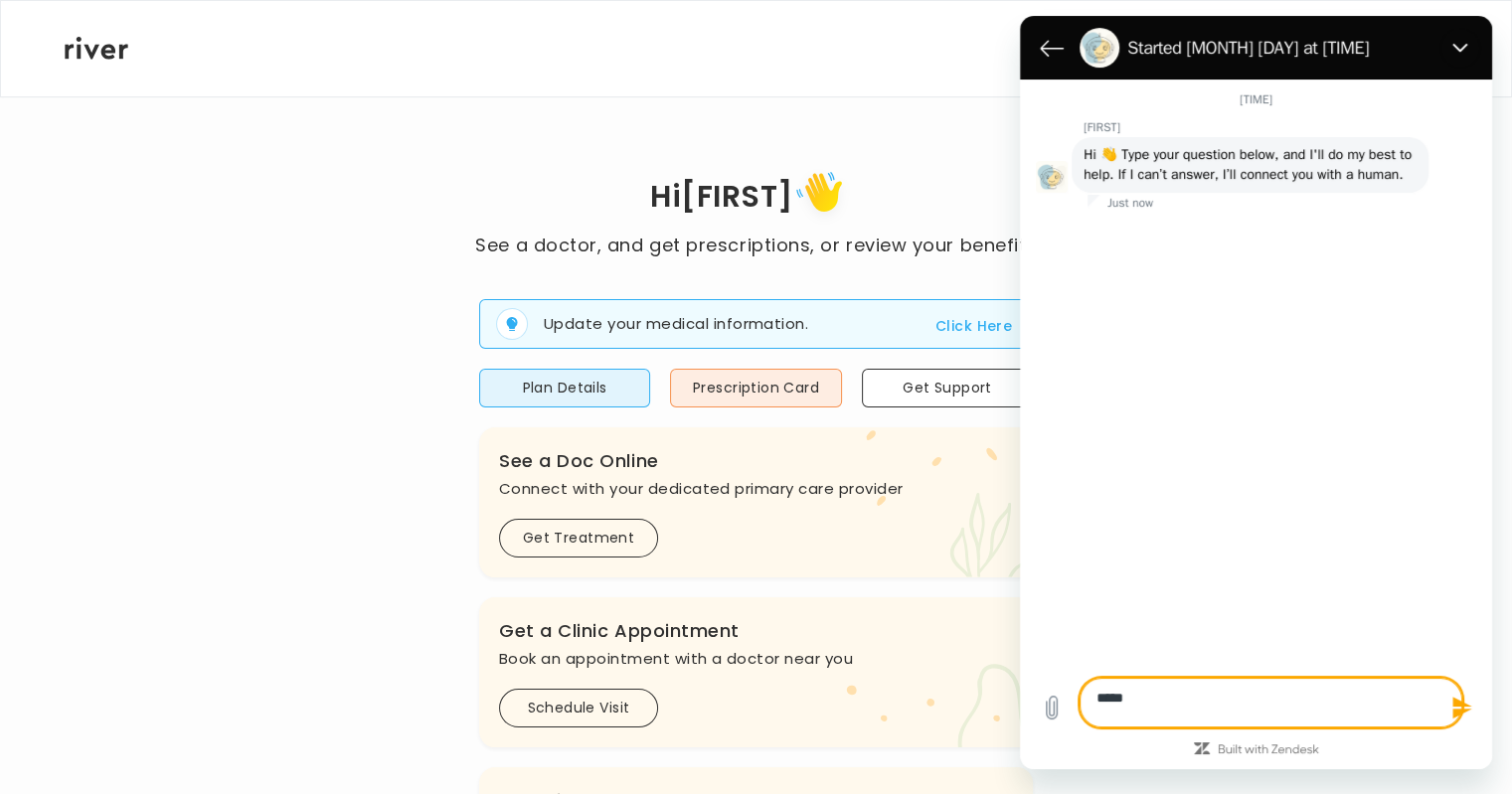 type on "******" 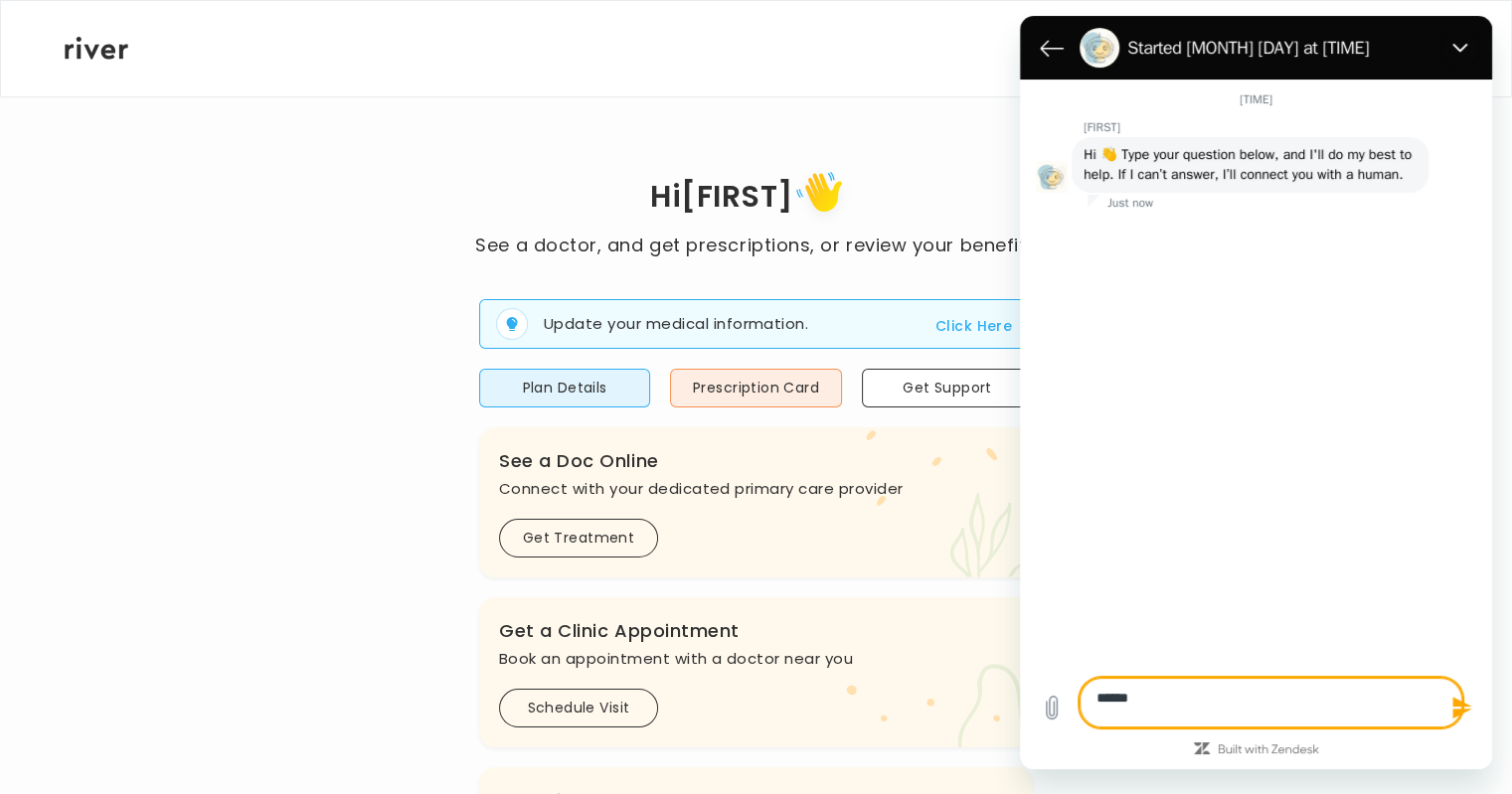 type on "******" 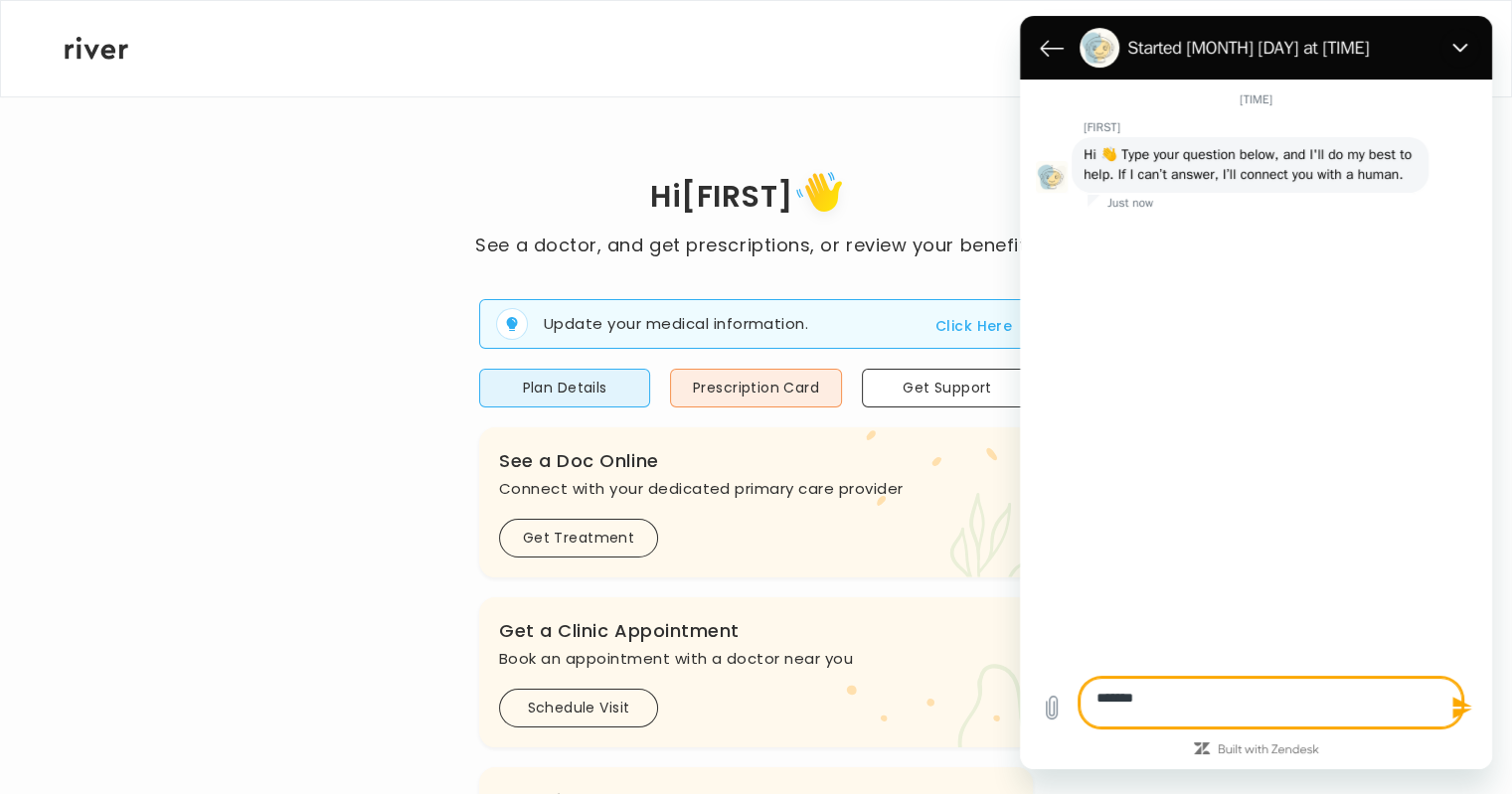 type on "********" 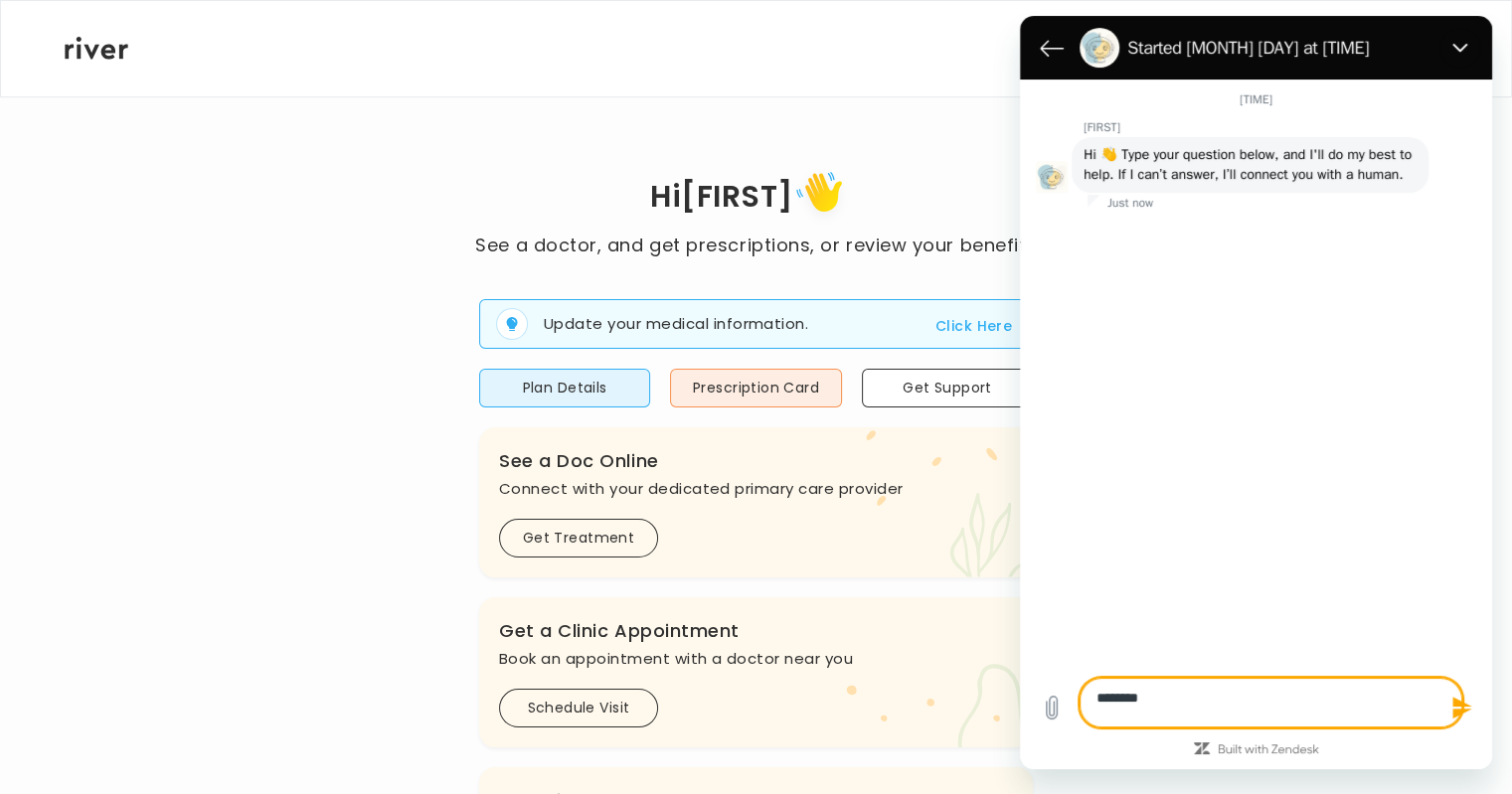 type on "*********" 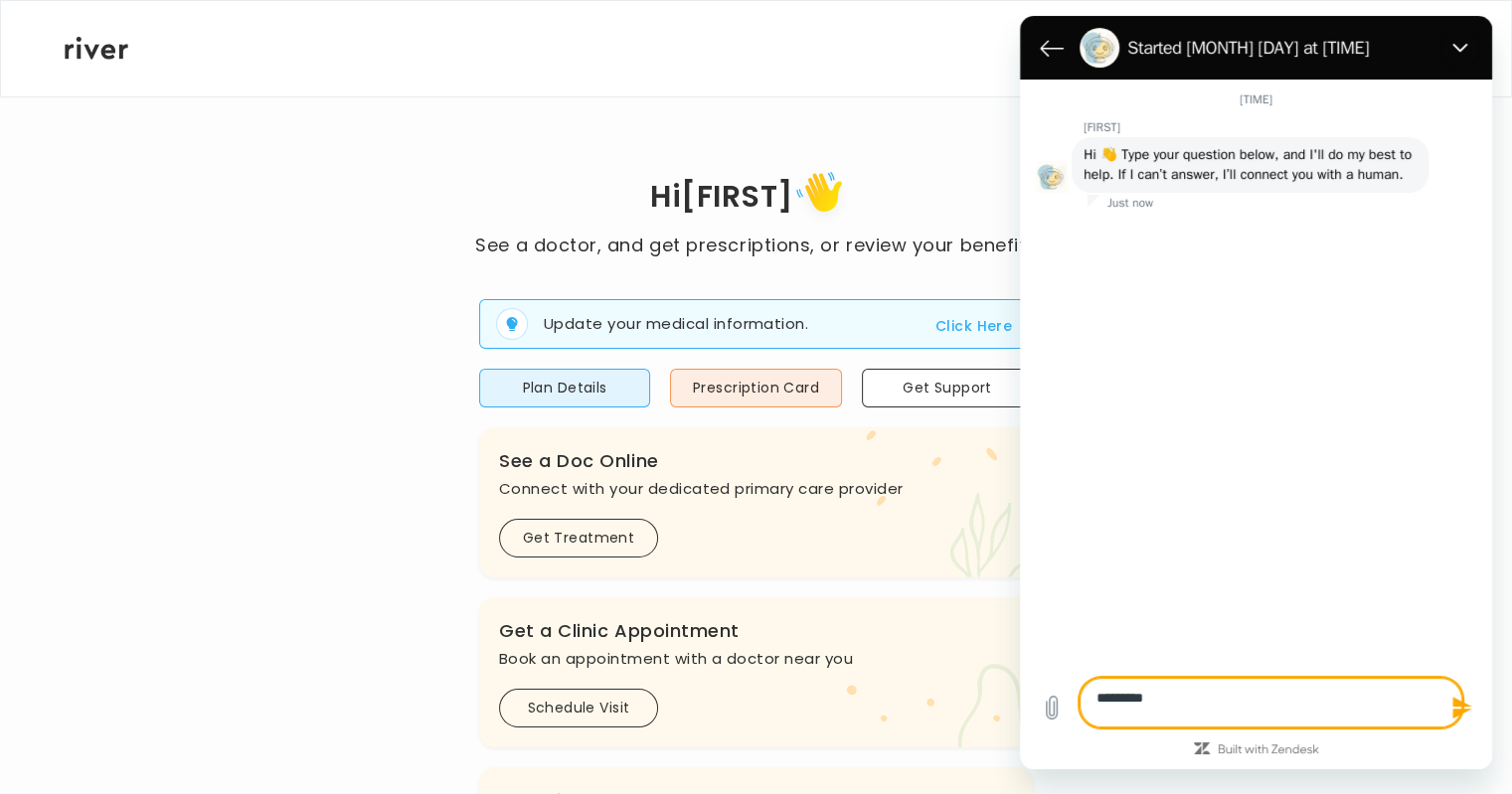 type on "*********" 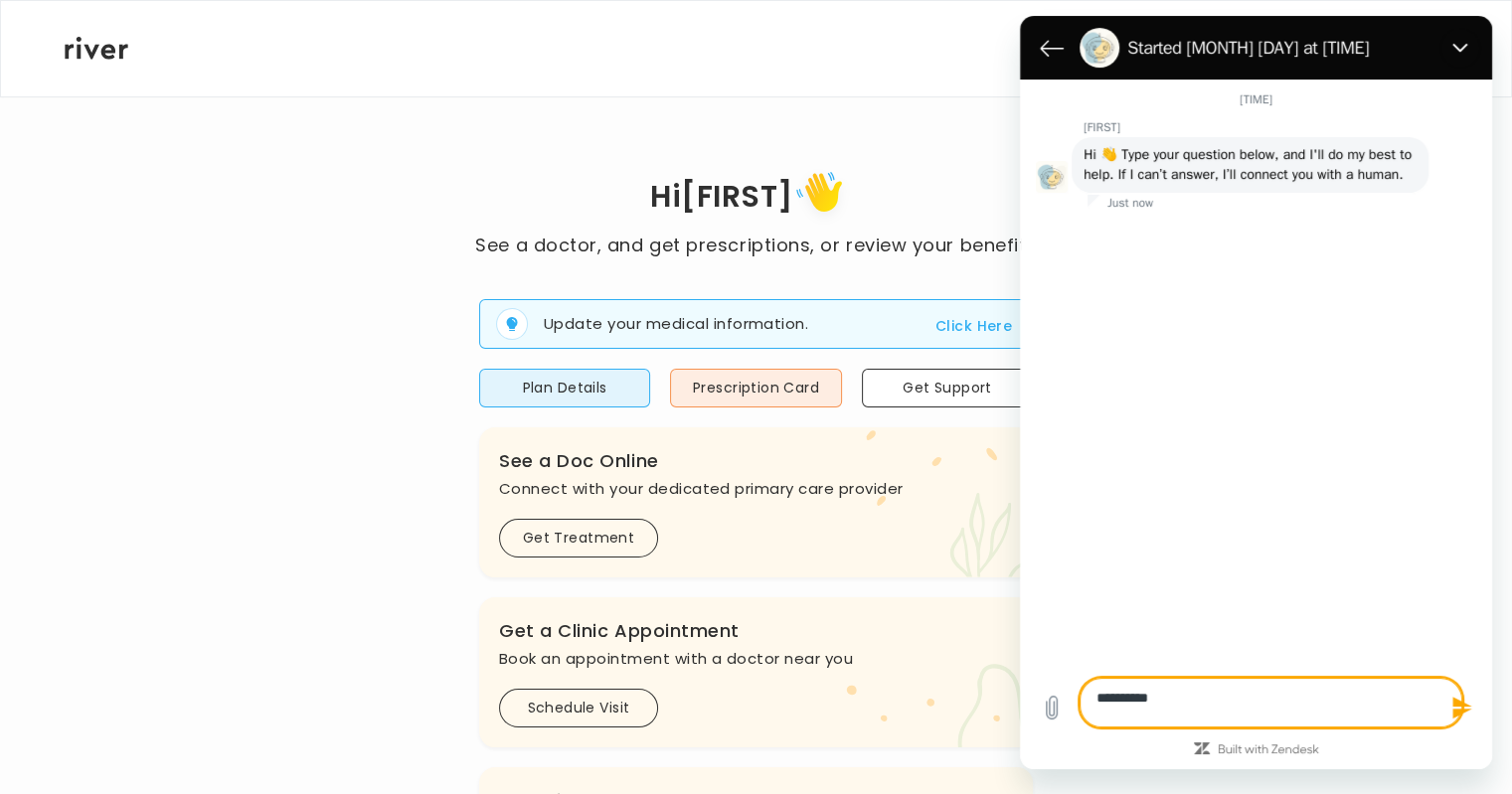 type on "**********" 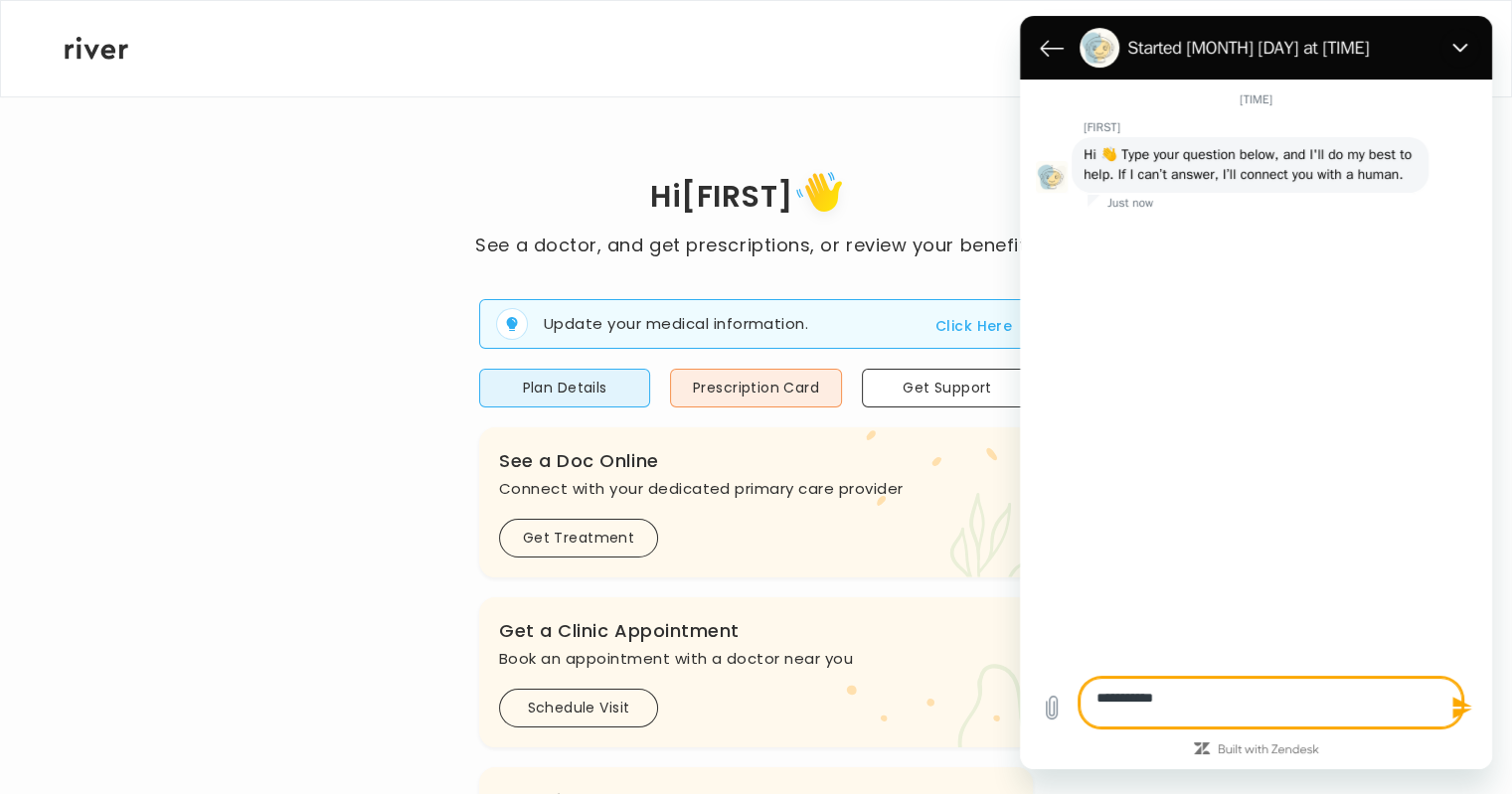 type on "**********" 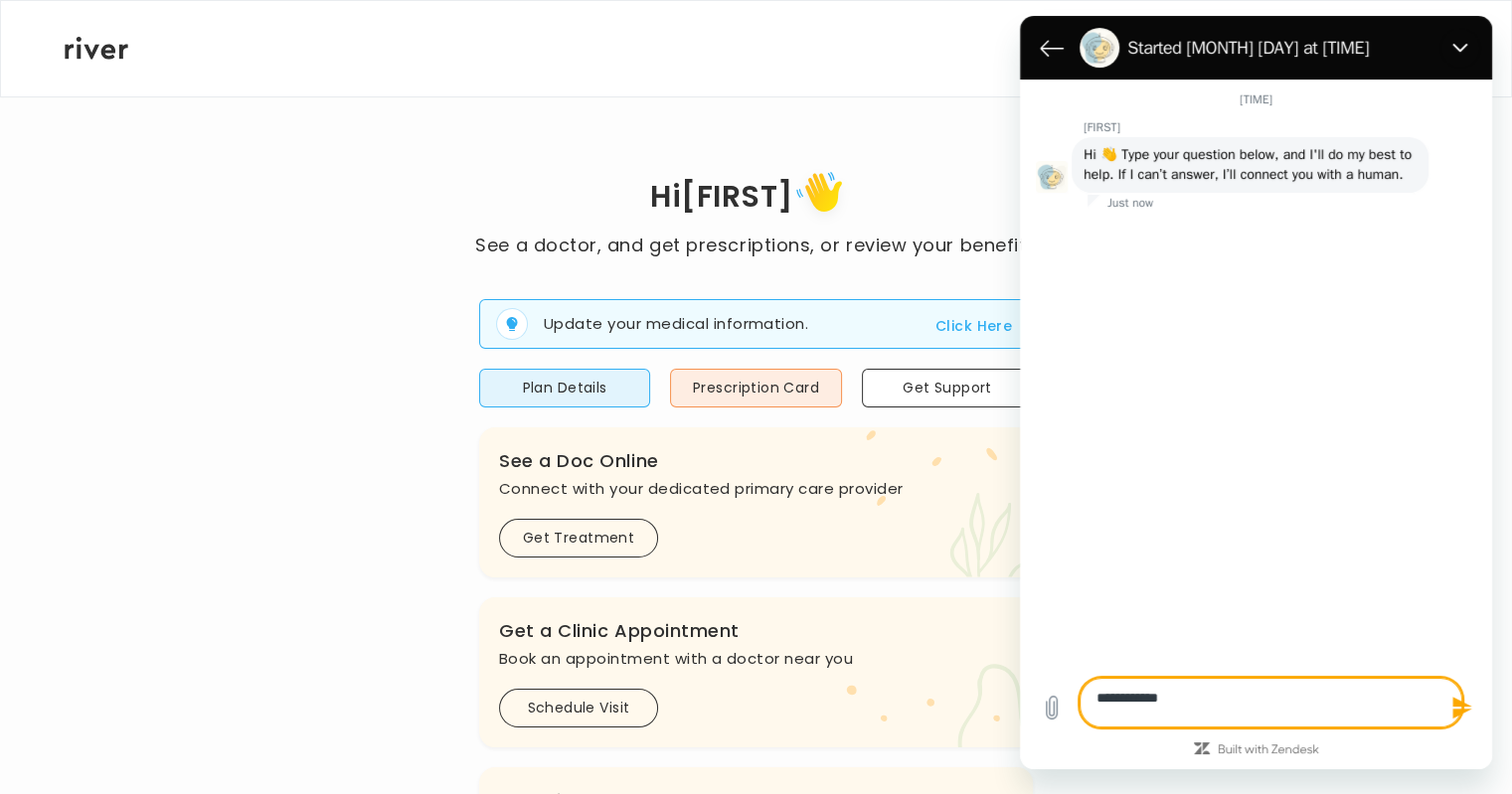 type on "**********" 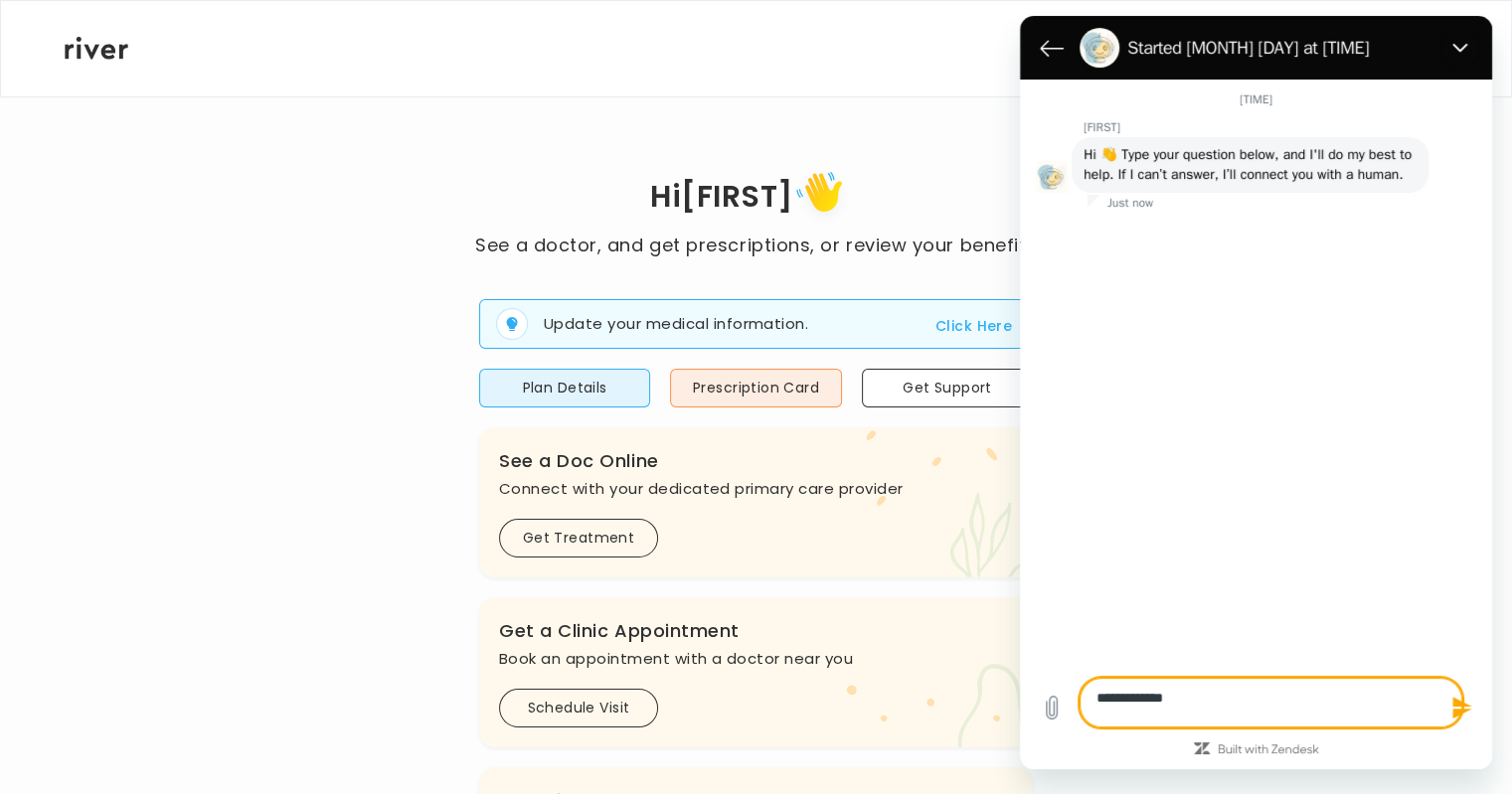 type on "**********" 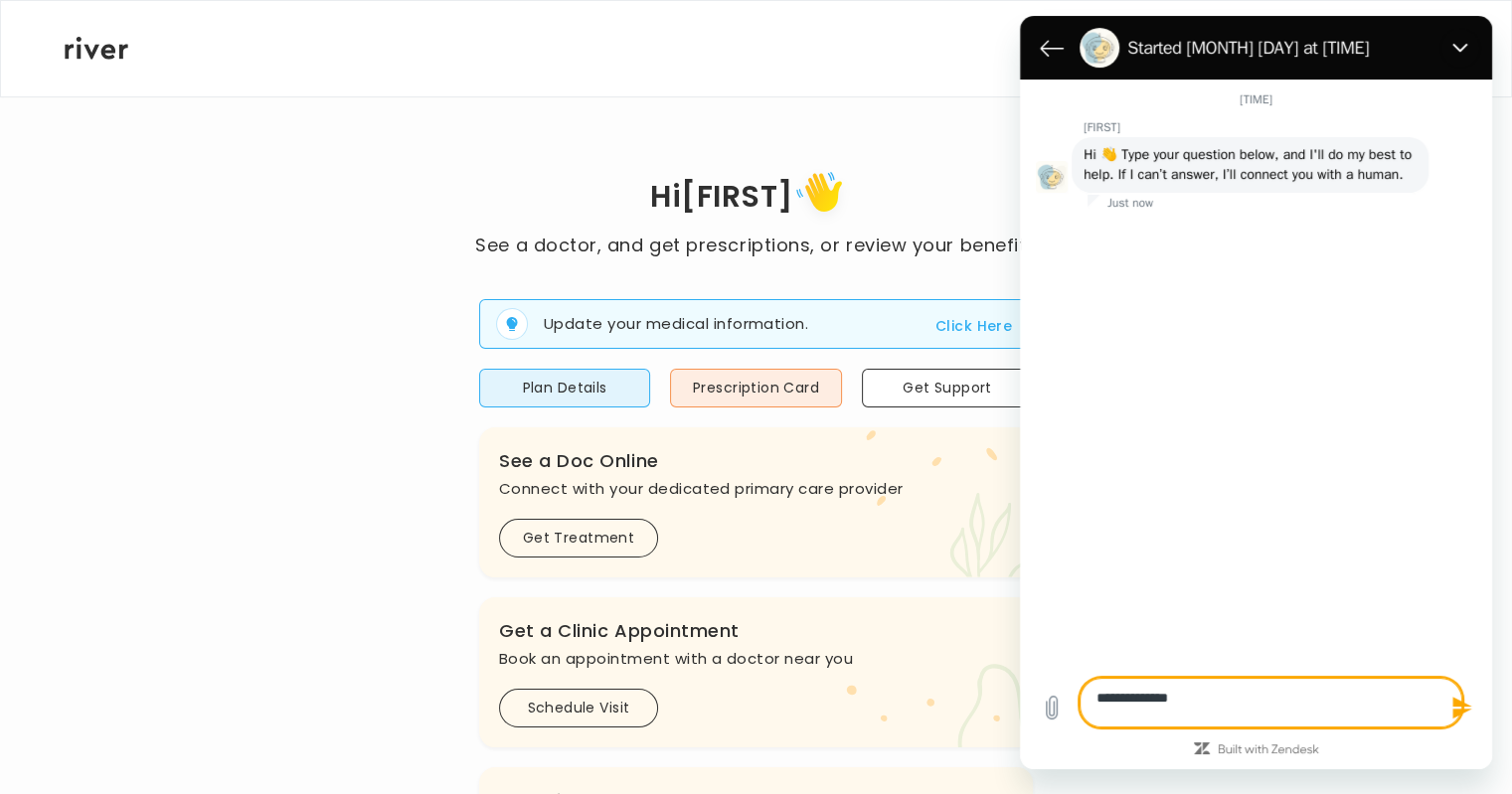 type on "**********" 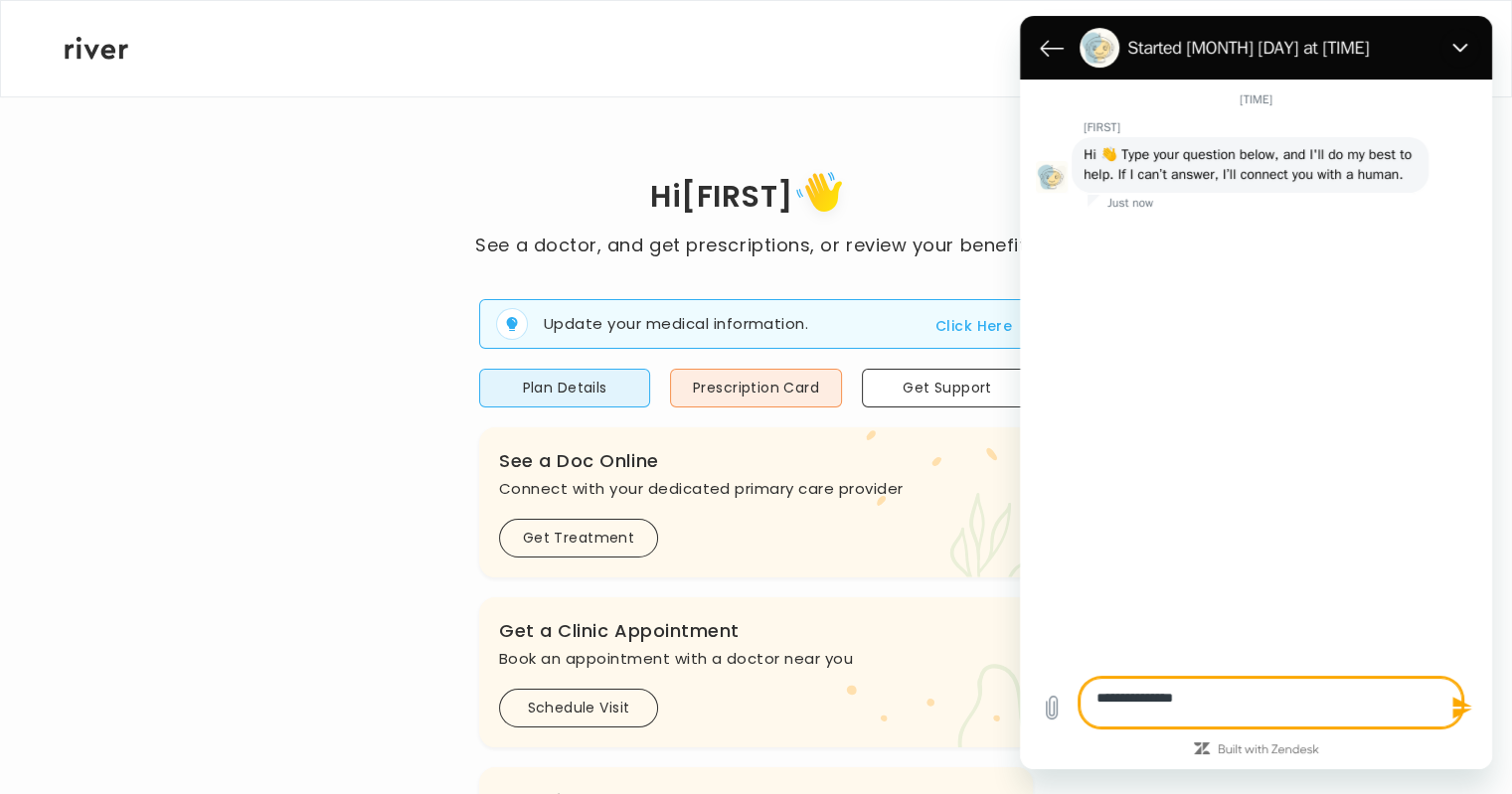 type on "**********" 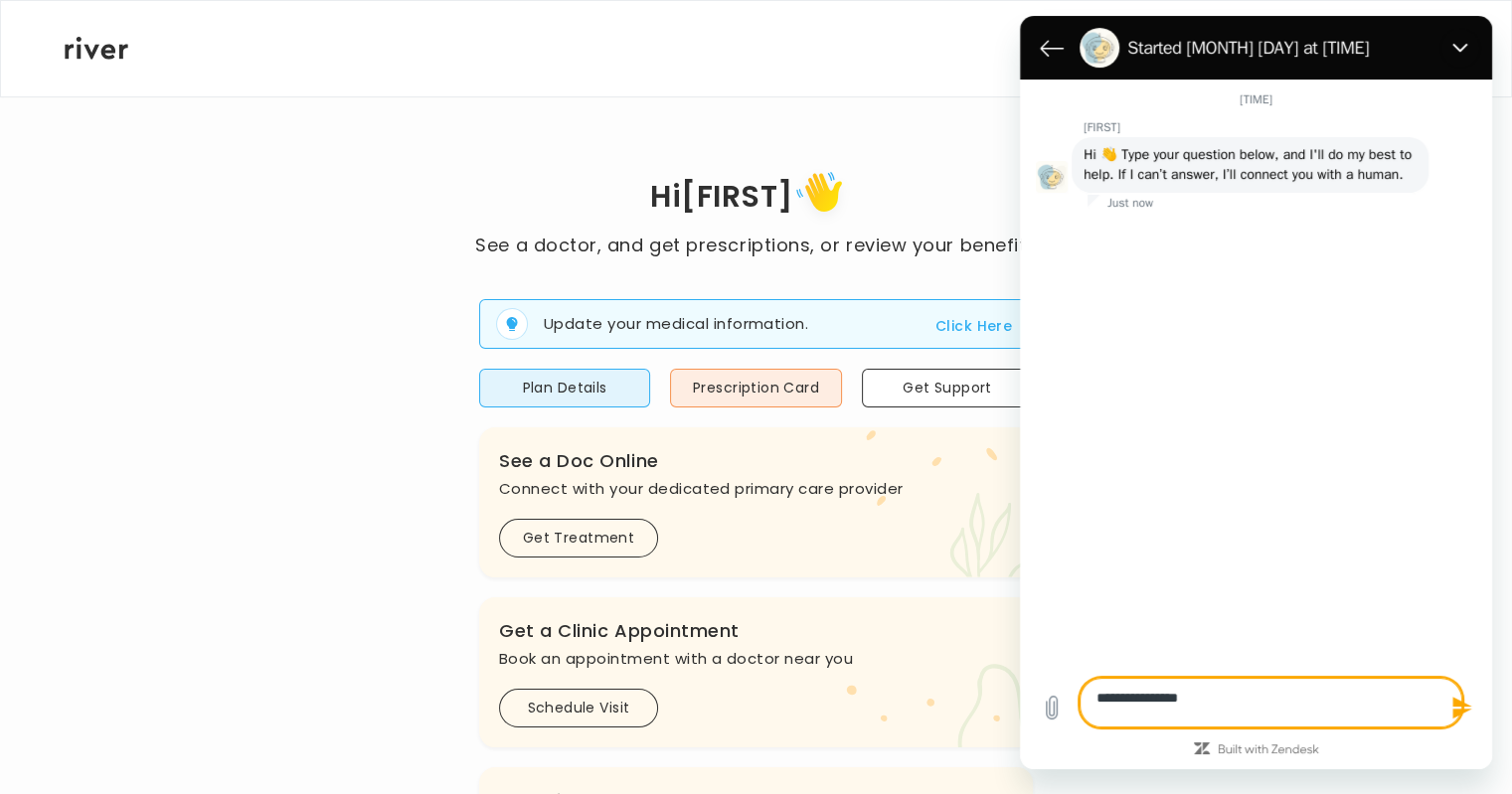 type on "**********" 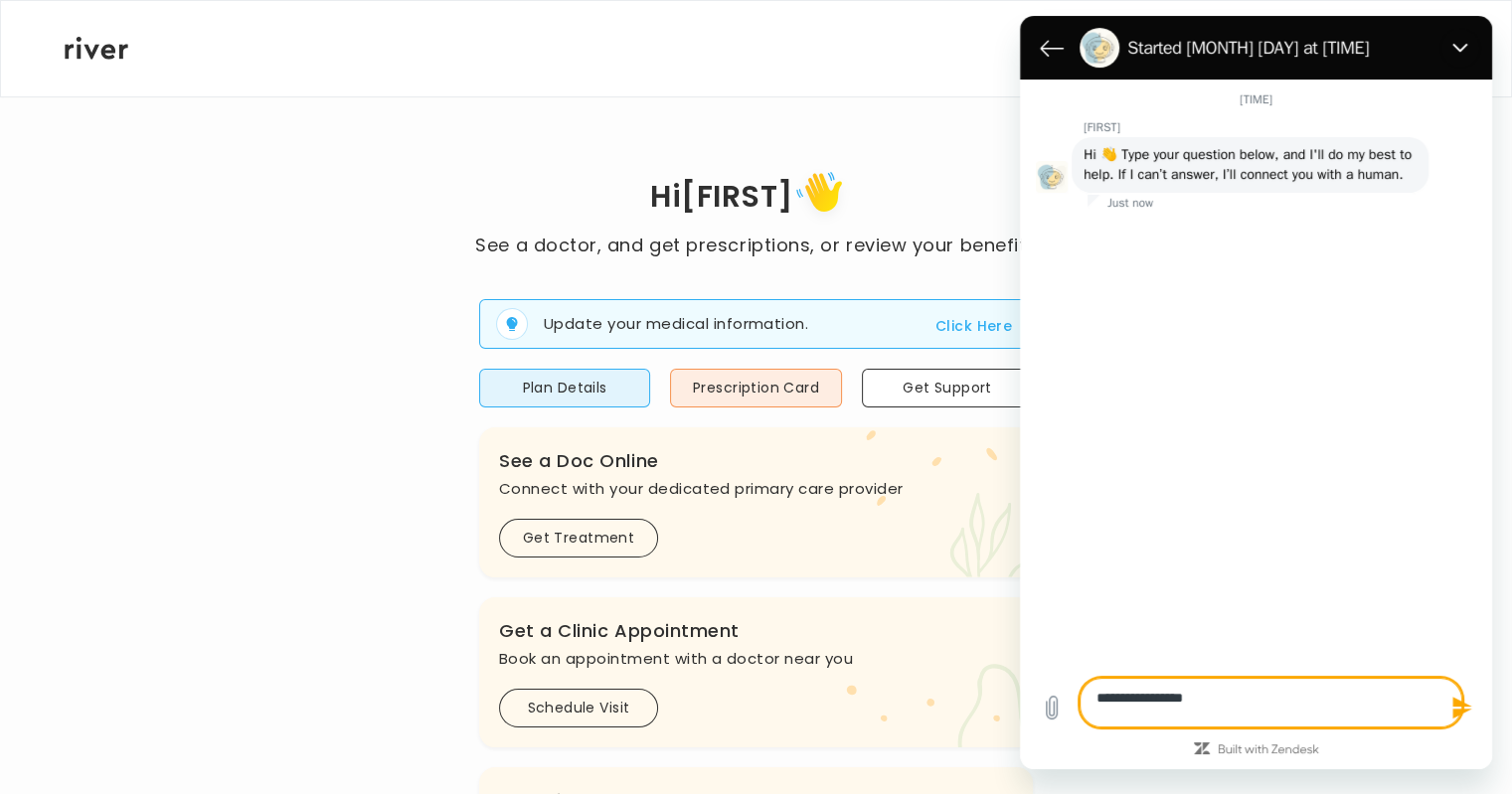 type on "**********" 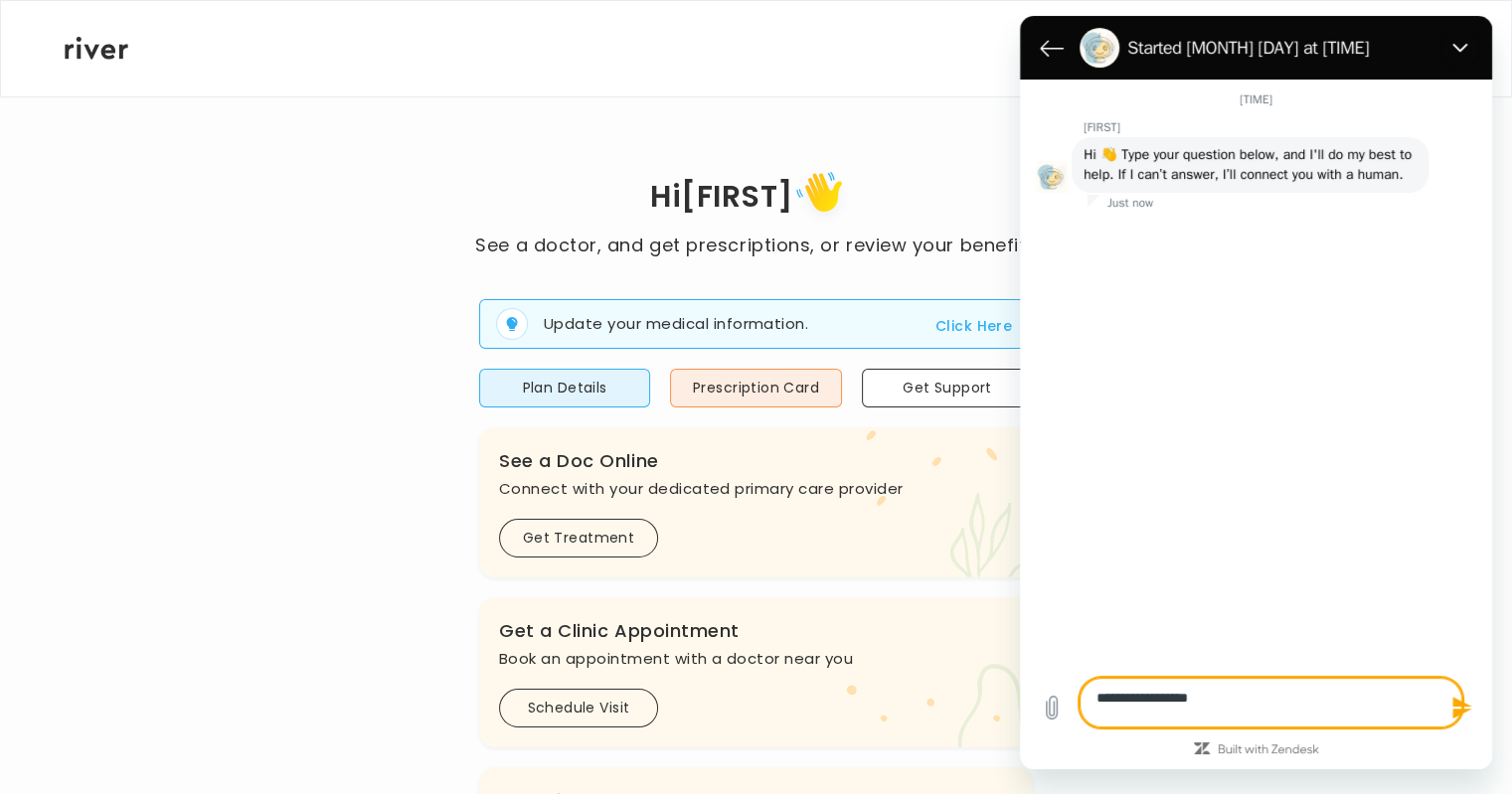 type on "**********" 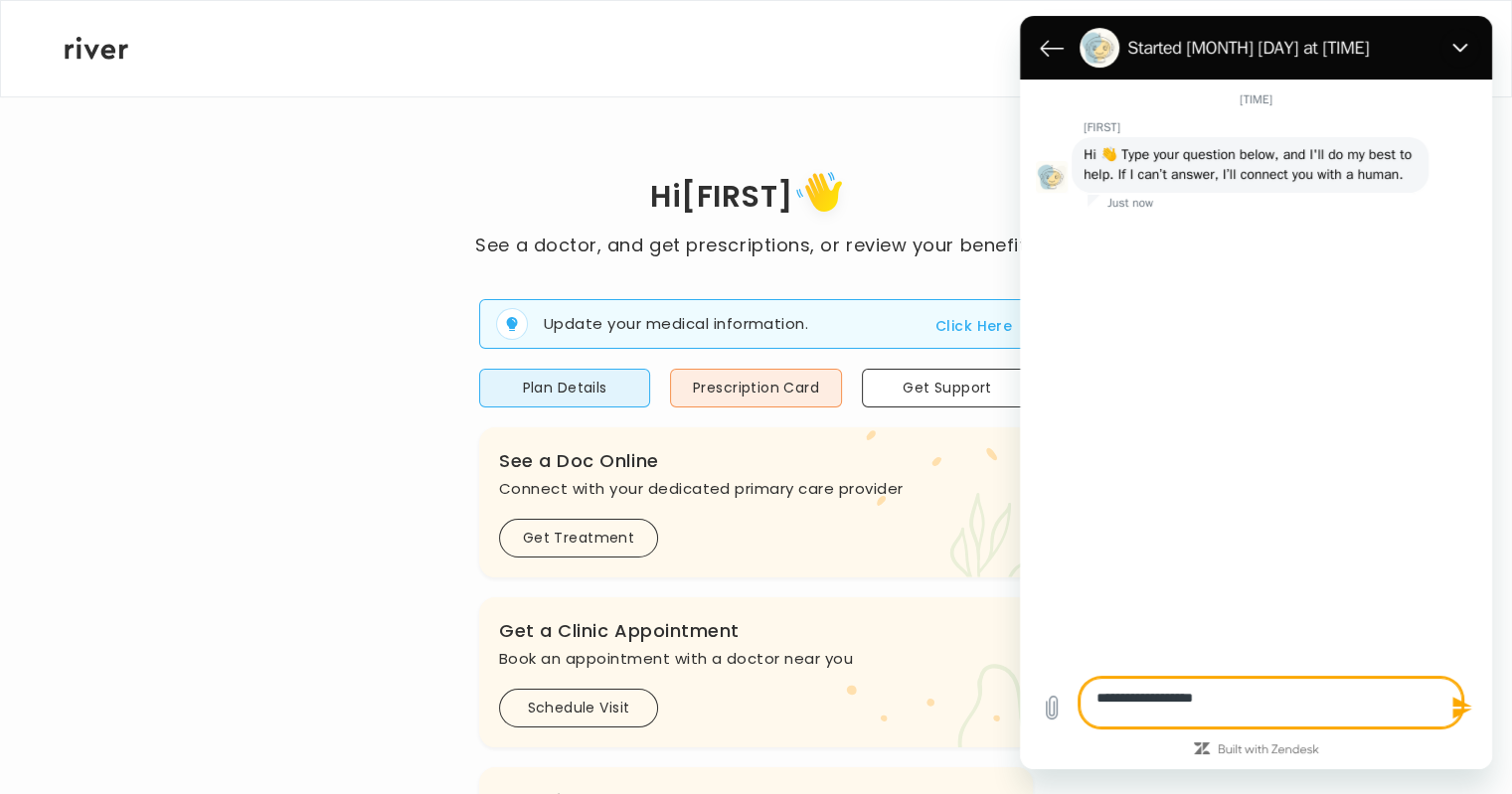 type on "**********" 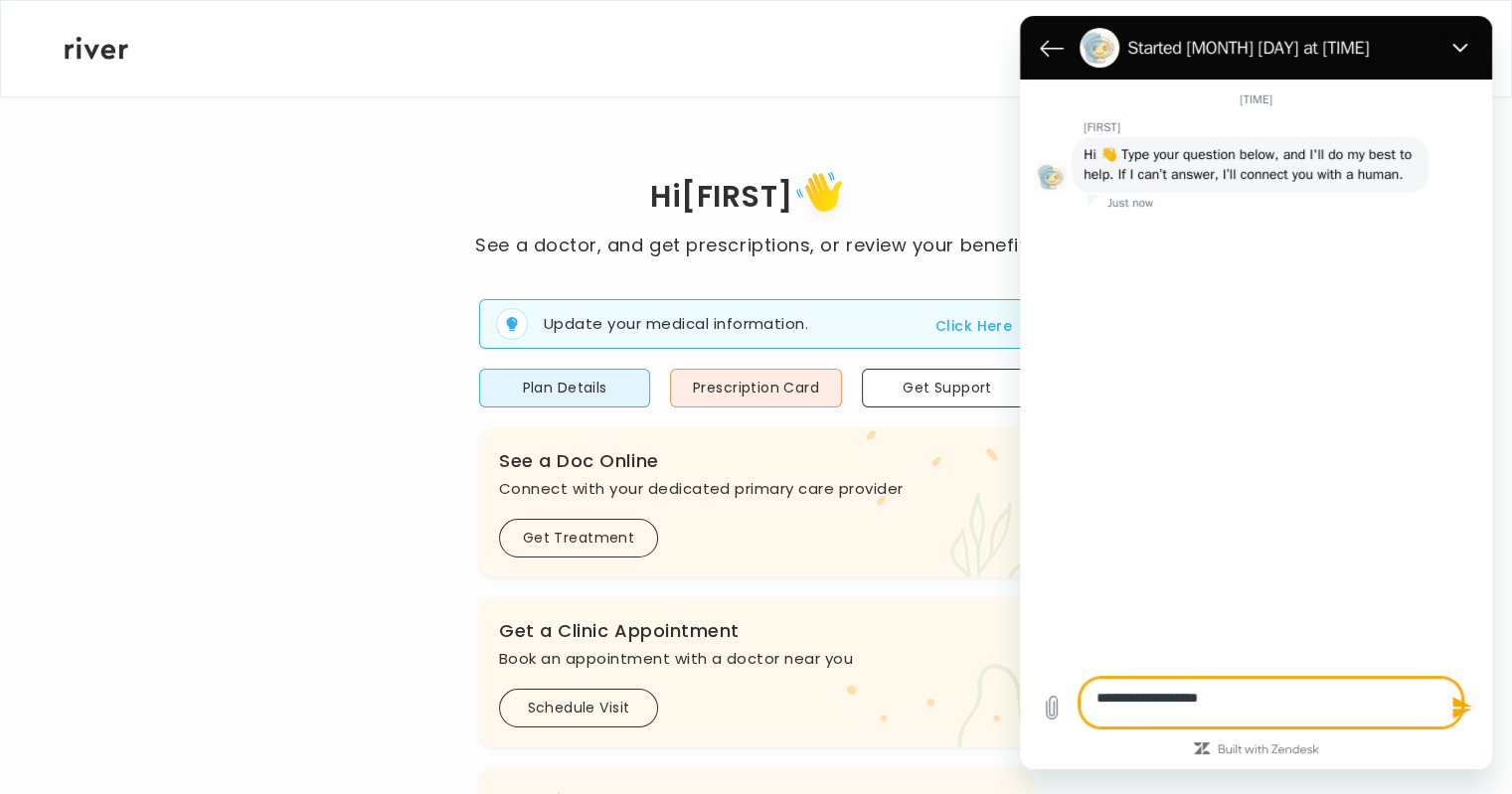 type on "**********" 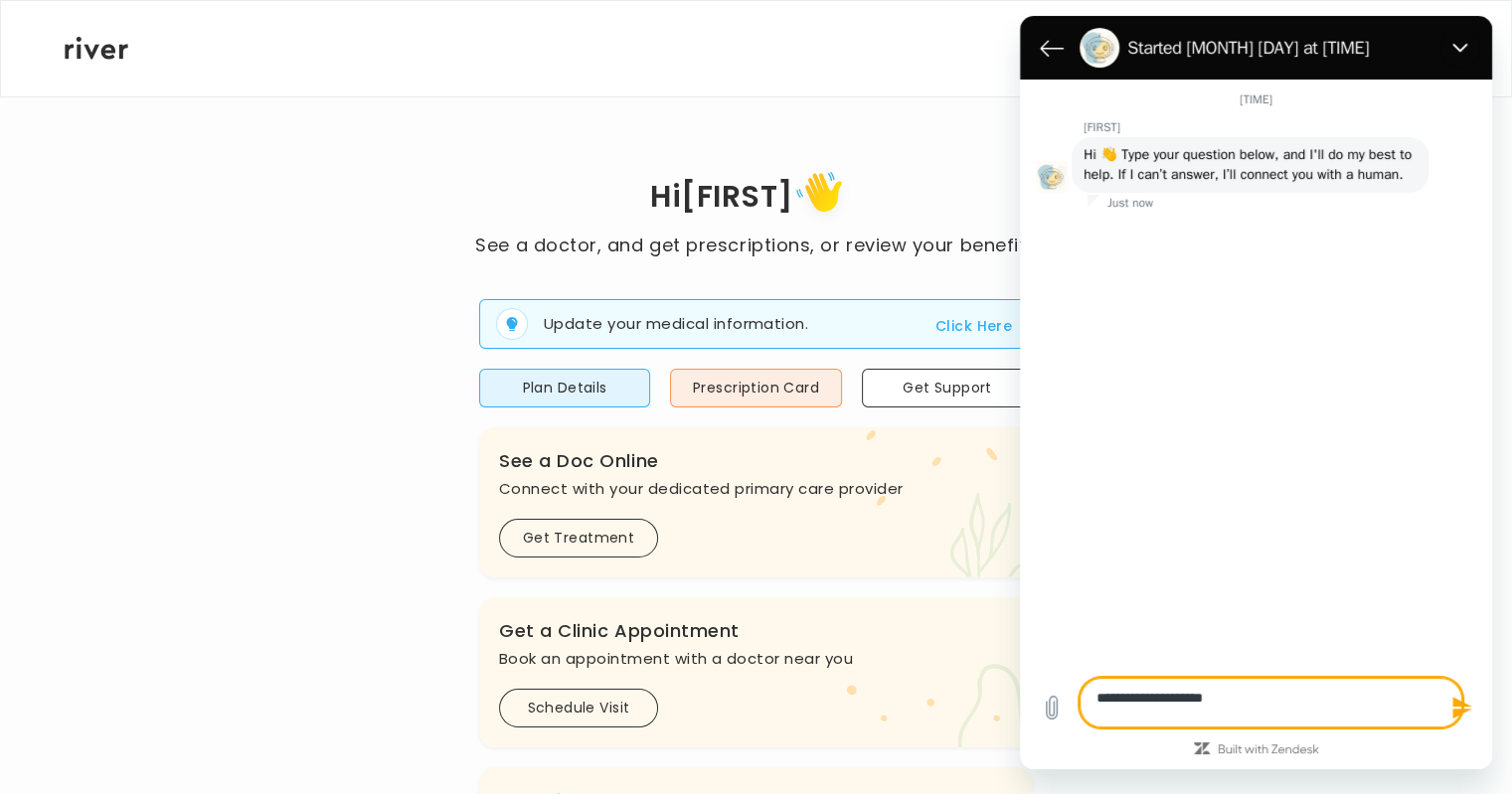 type on "**********" 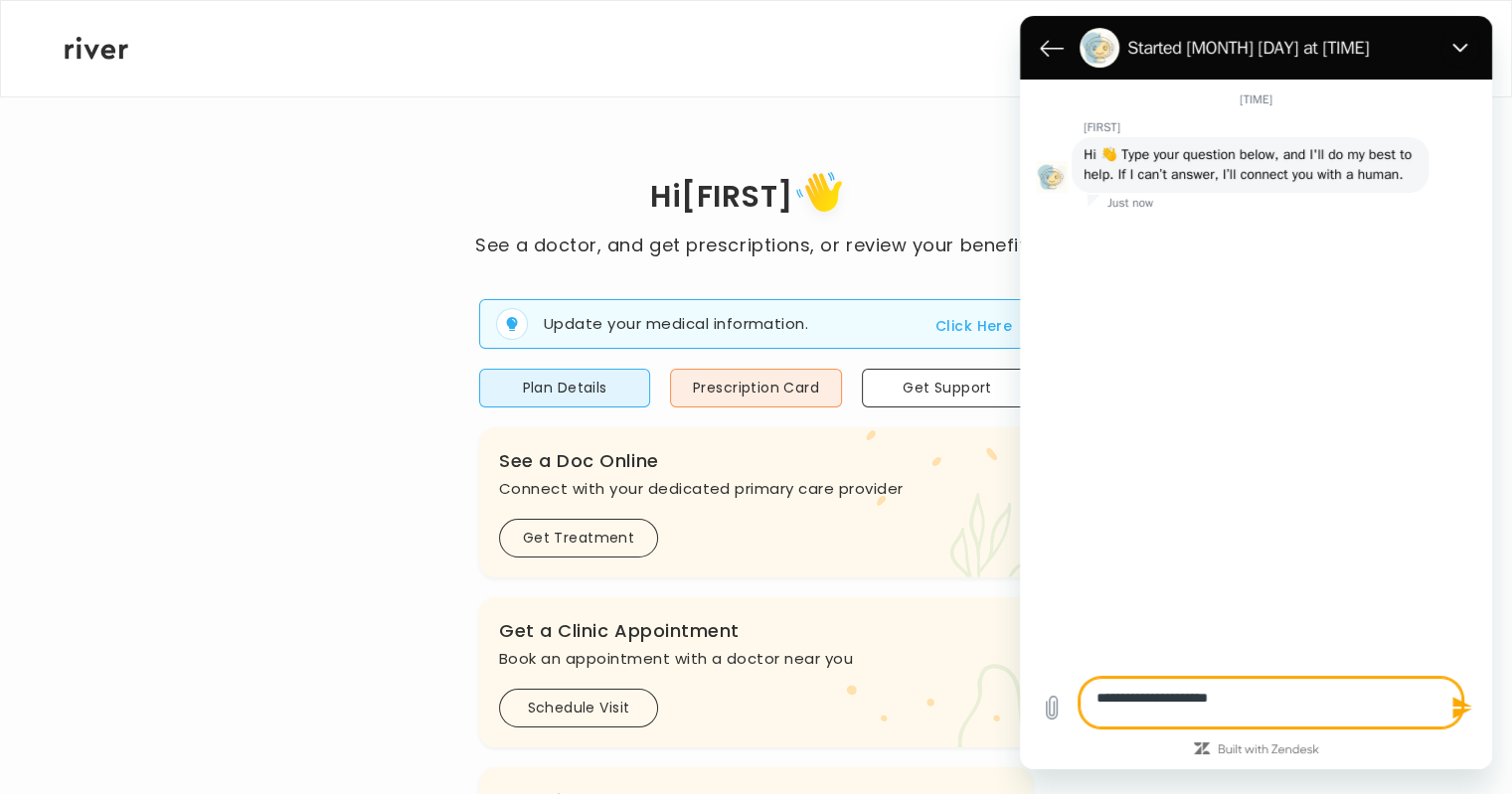 type on "**********" 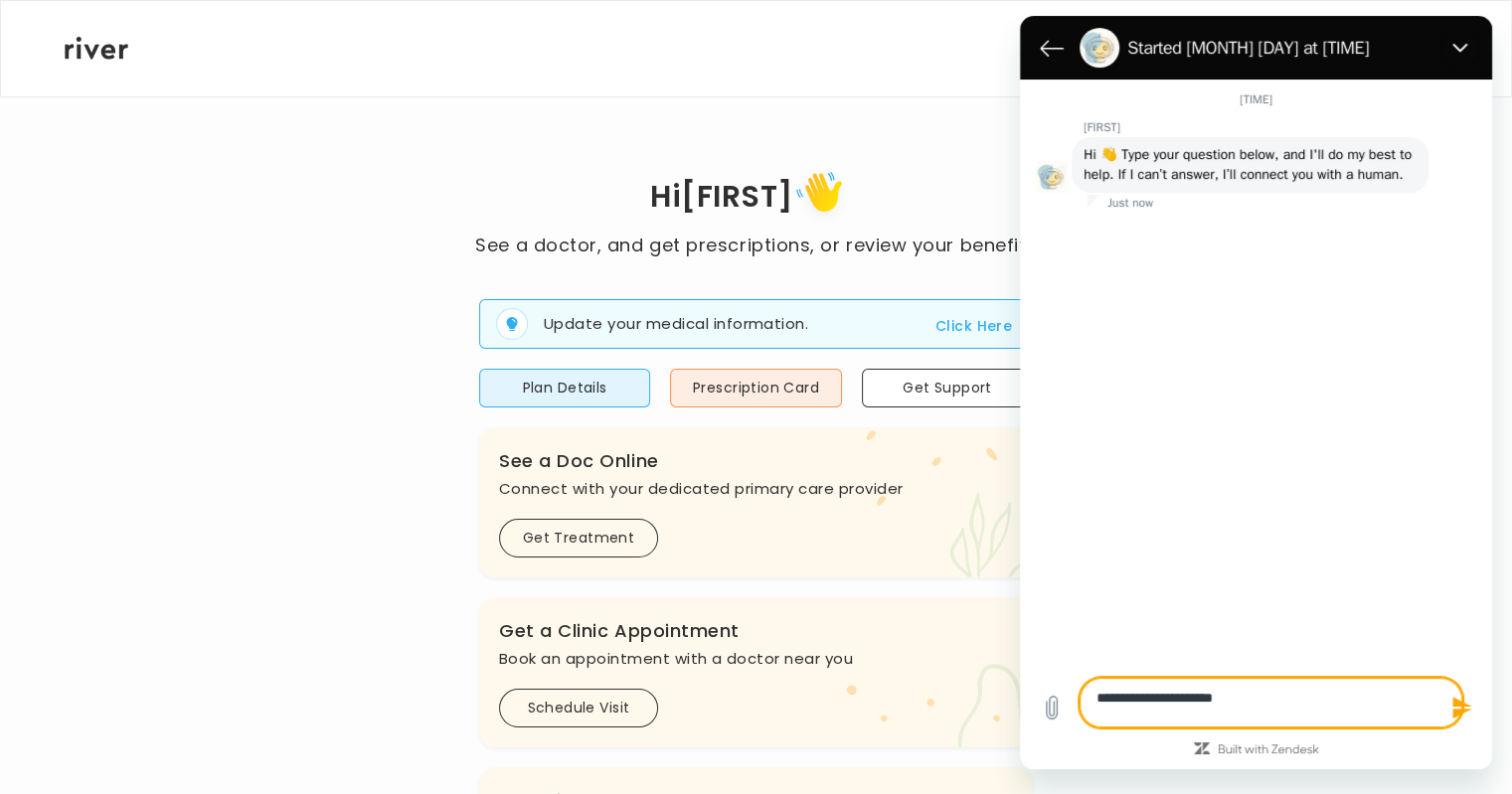 type on "**********" 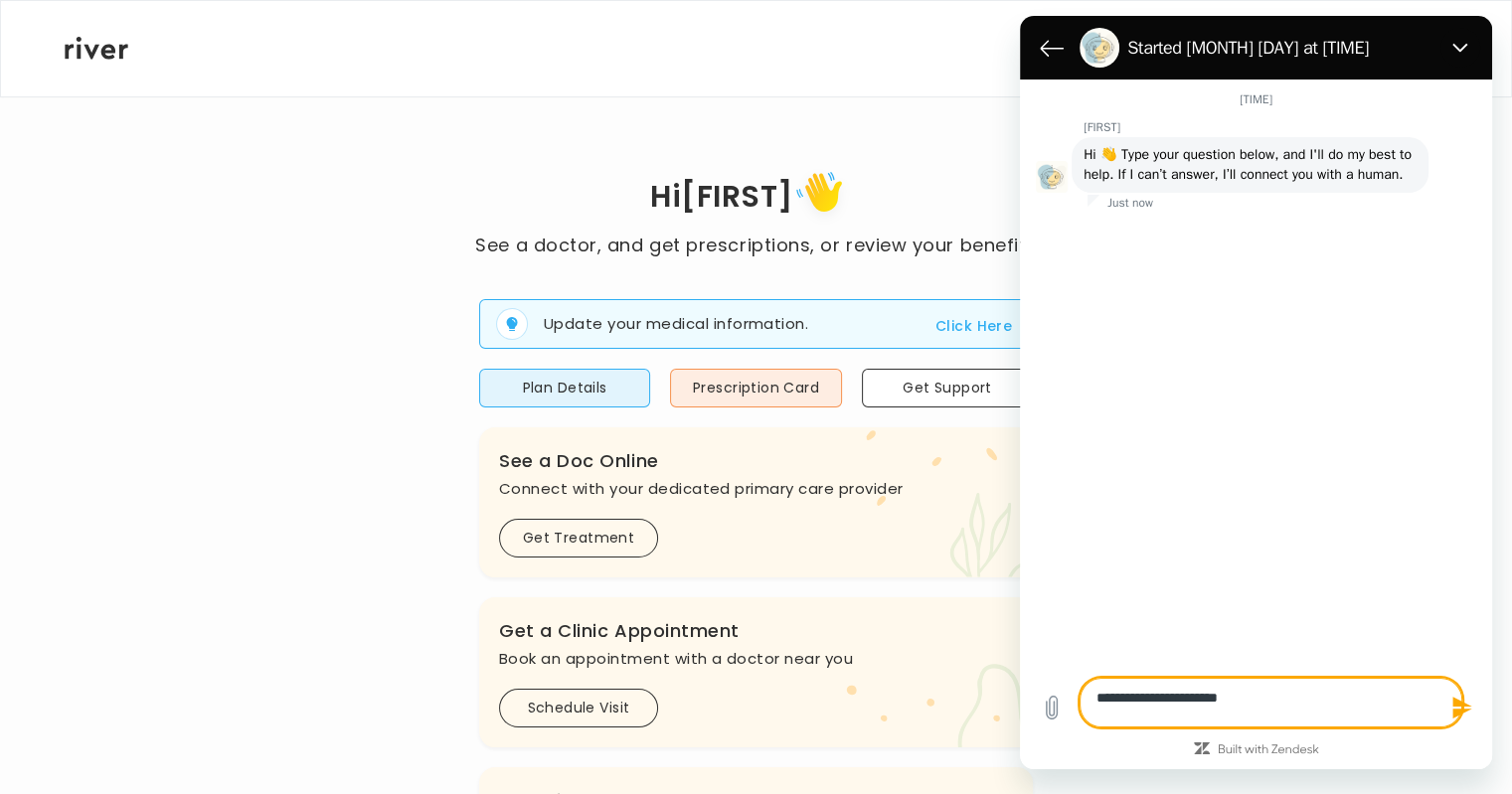 type 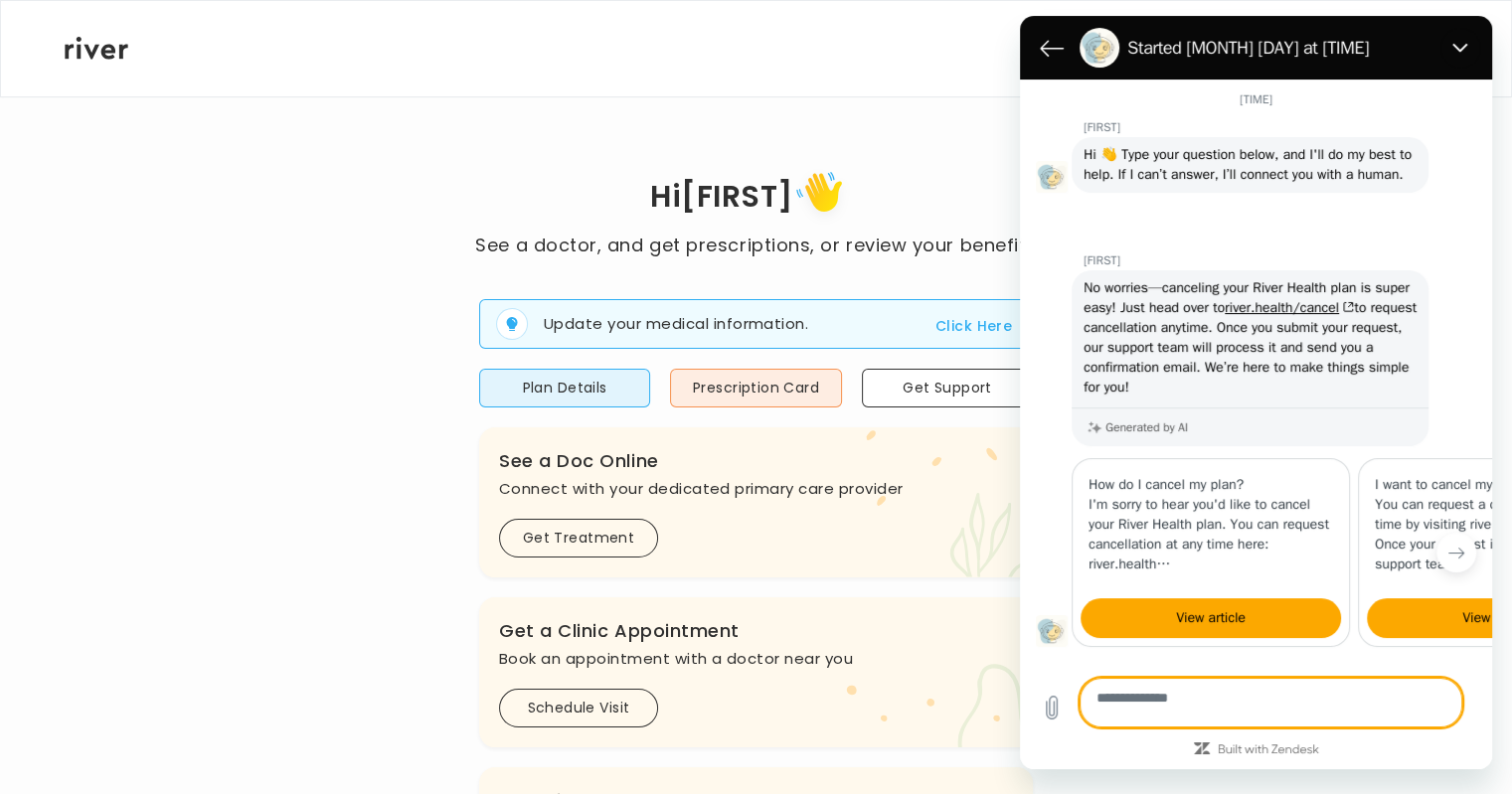 type on "*" 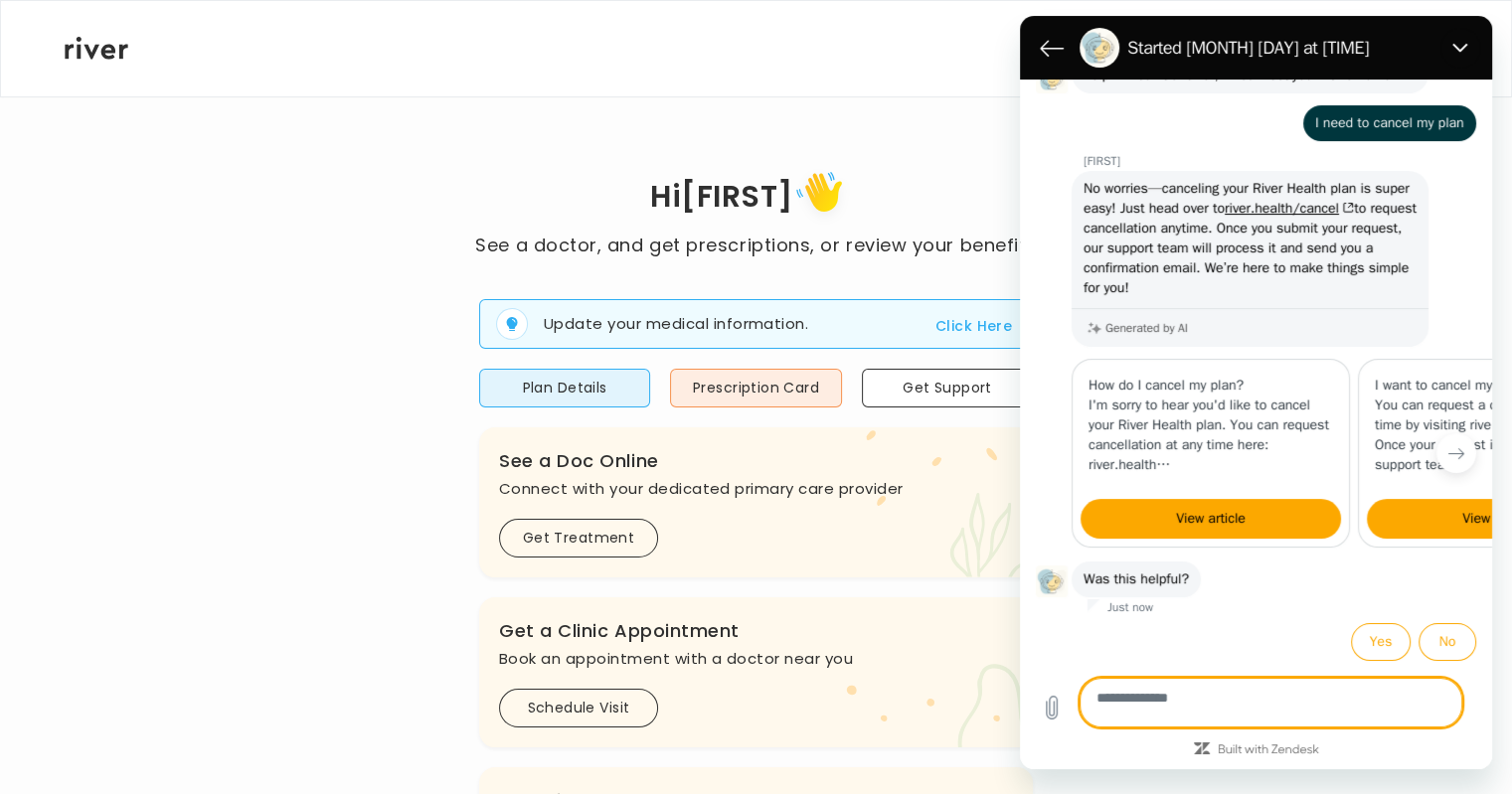 scroll, scrollTop: 346, scrollLeft: 0, axis: vertical 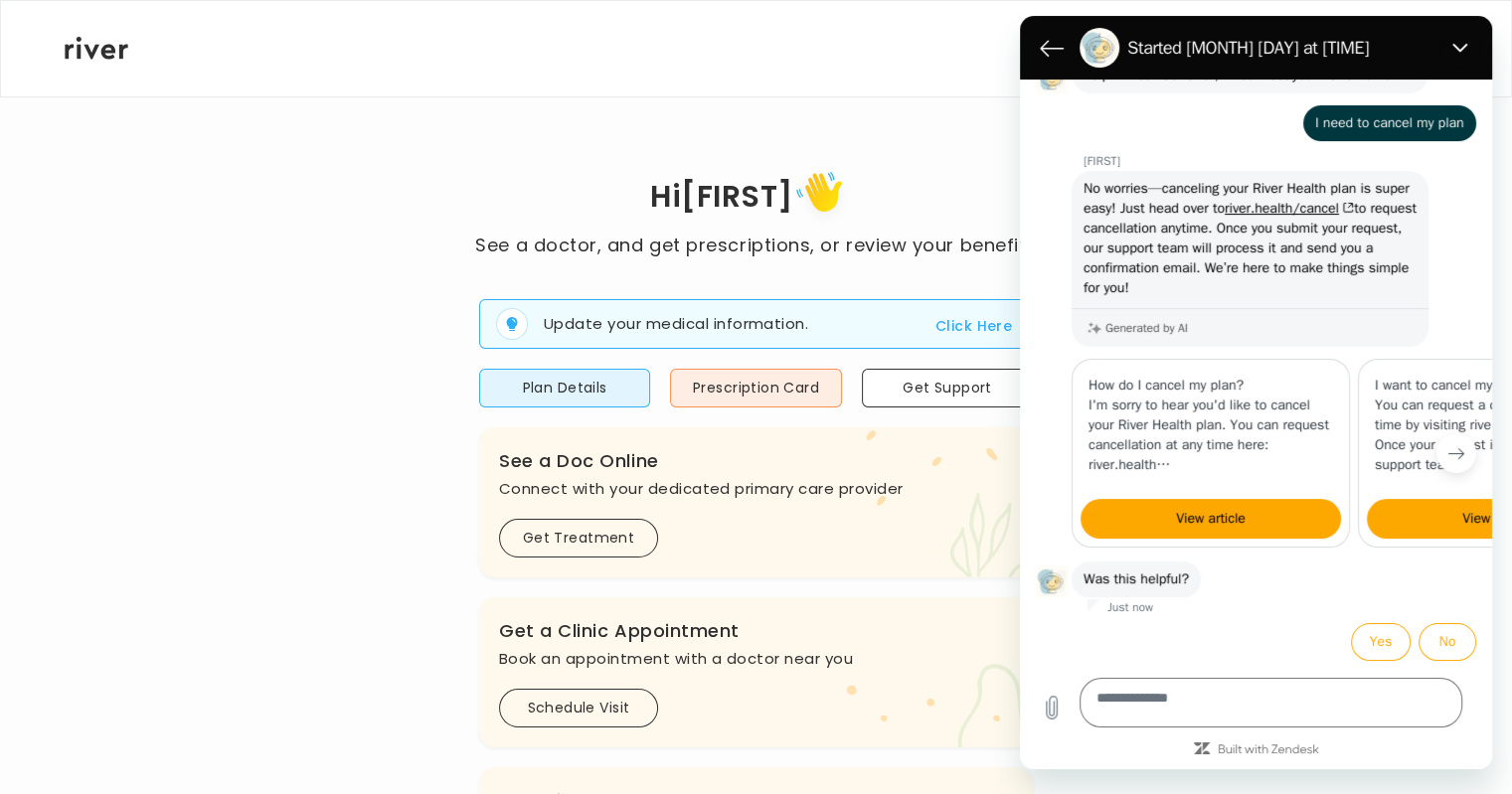 click 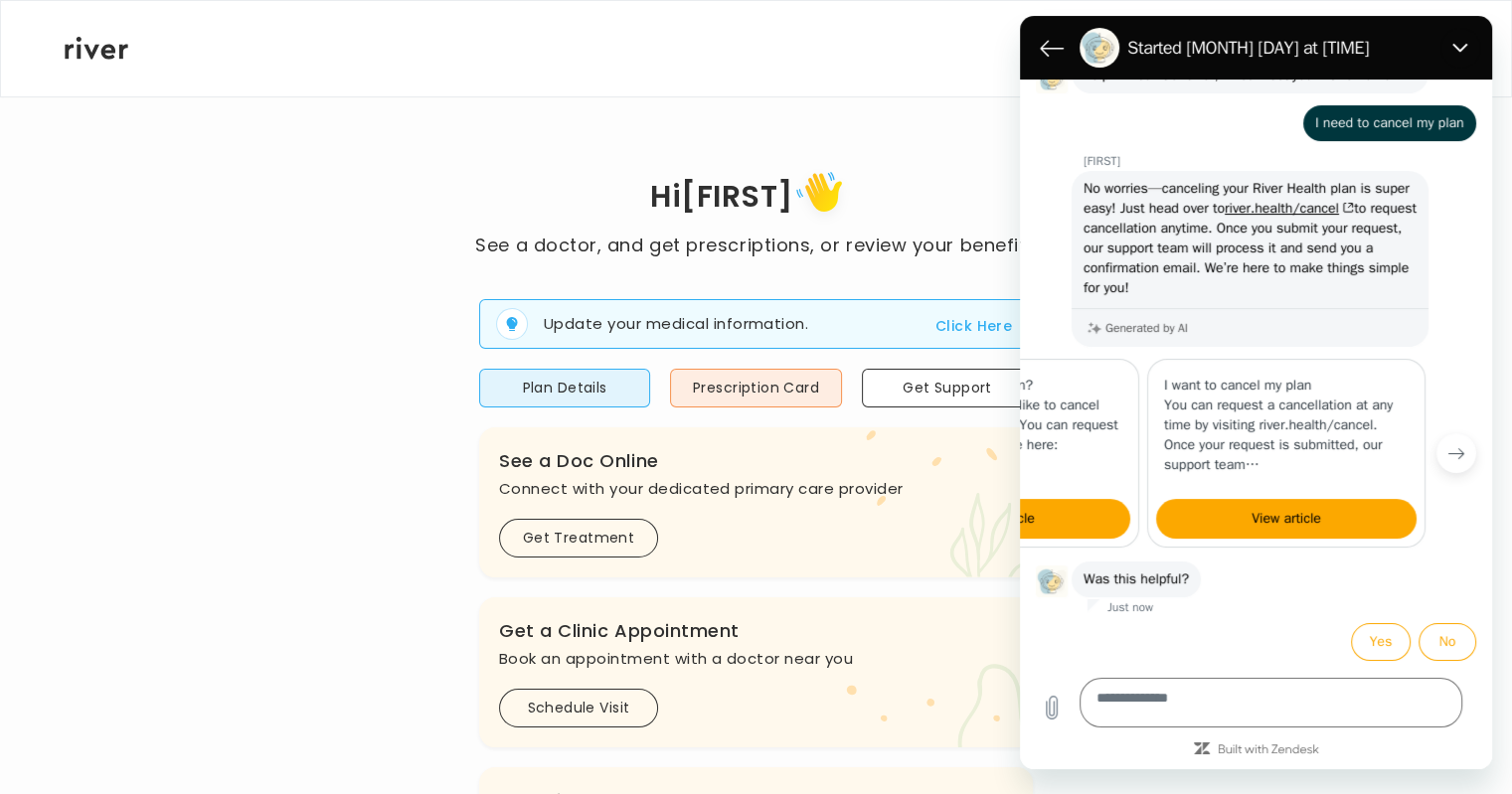 scroll, scrollTop: 0, scrollLeft: 310, axis: horizontal 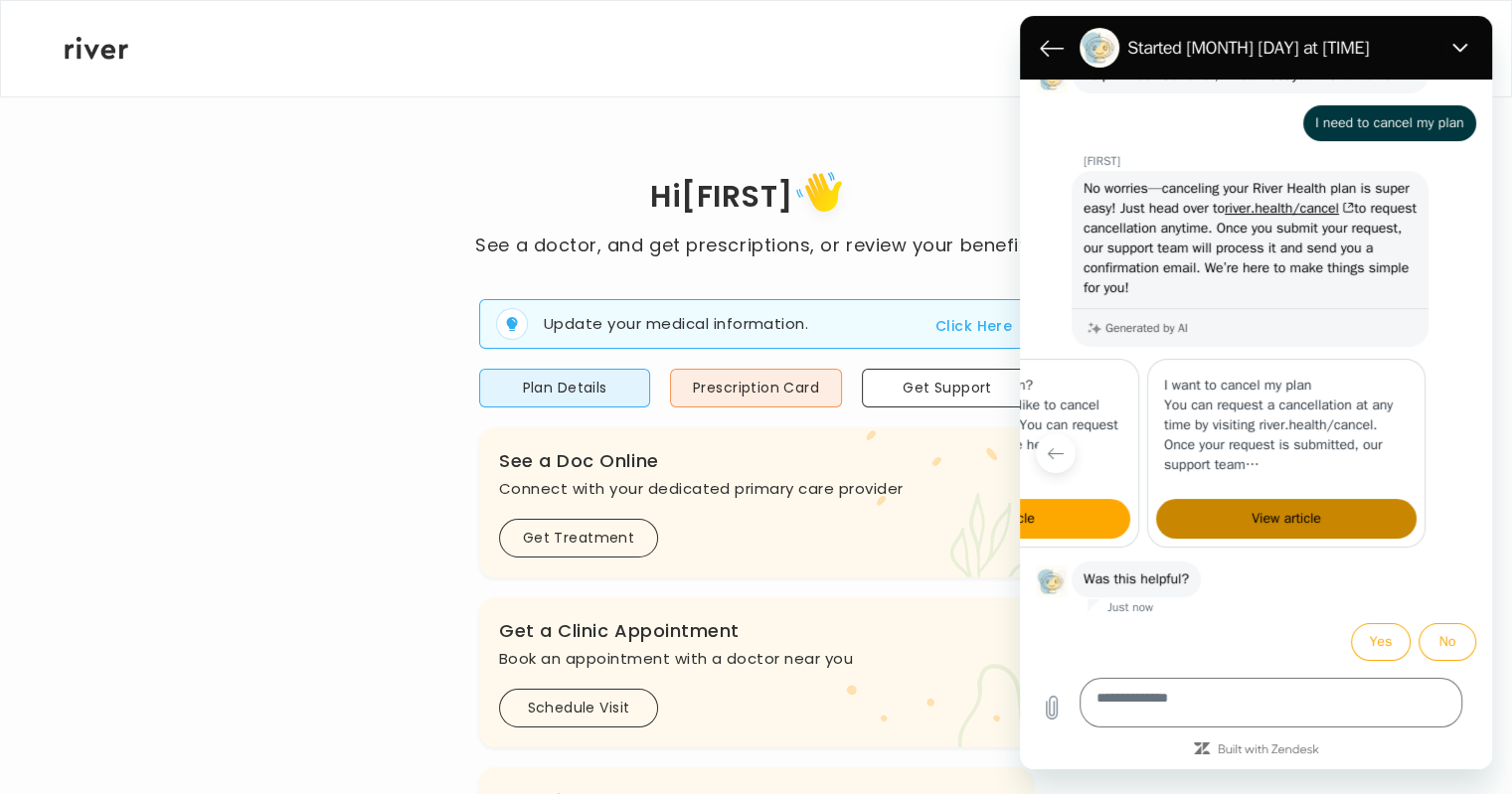click on "View article" at bounding box center [1286, 519] 